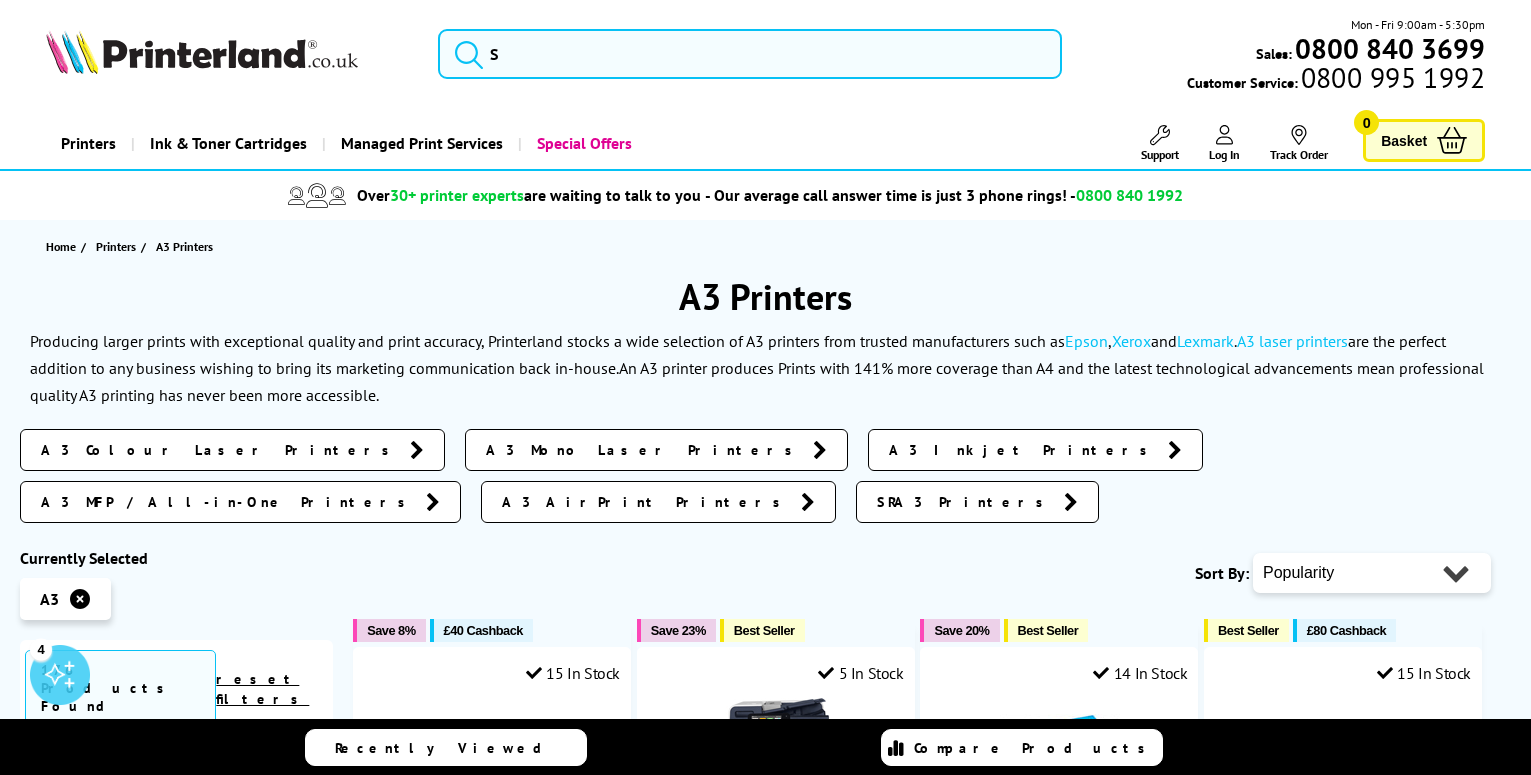 scroll, scrollTop: 0, scrollLeft: 0, axis: both 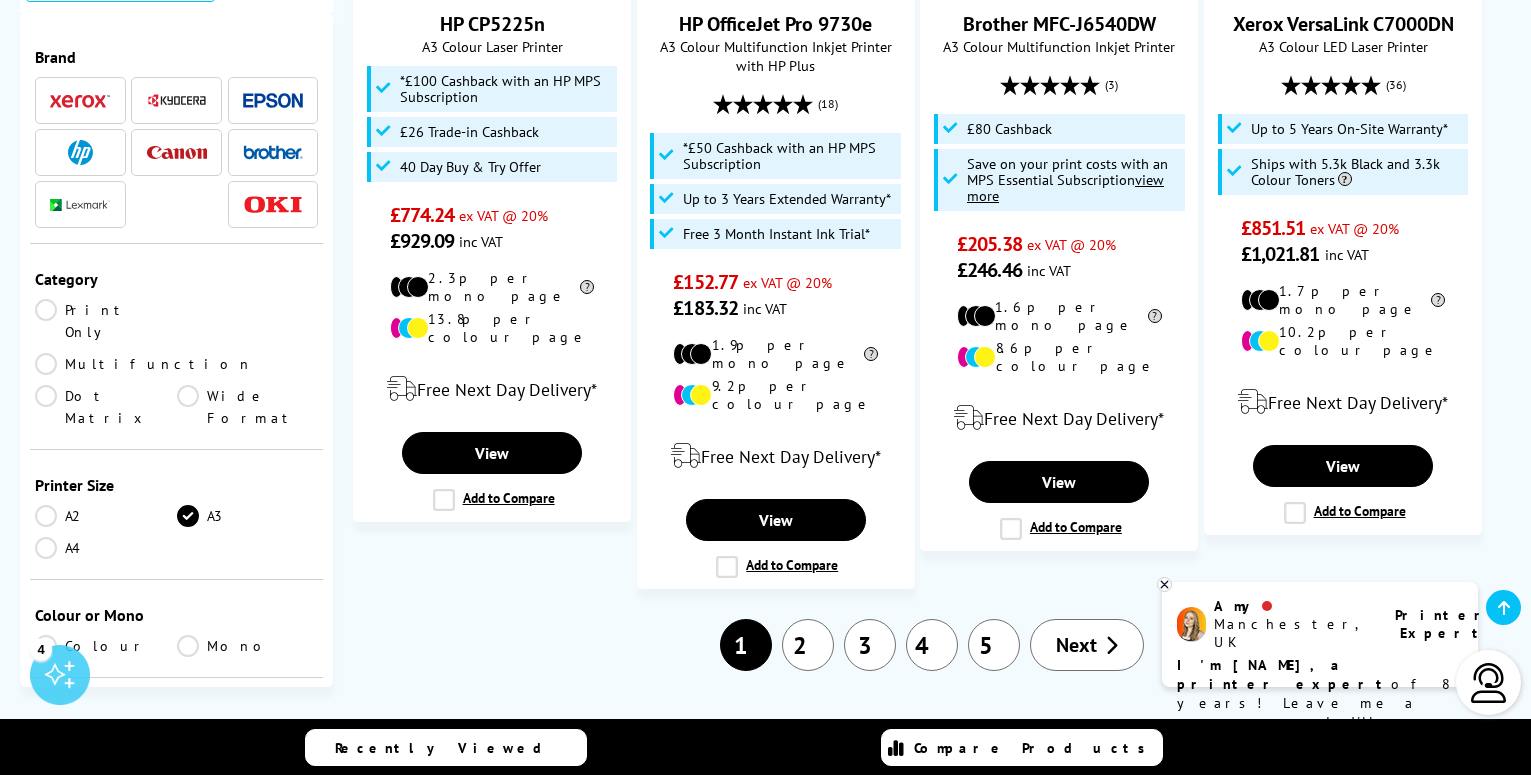 click on "Colour" at bounding box center (106, 646) 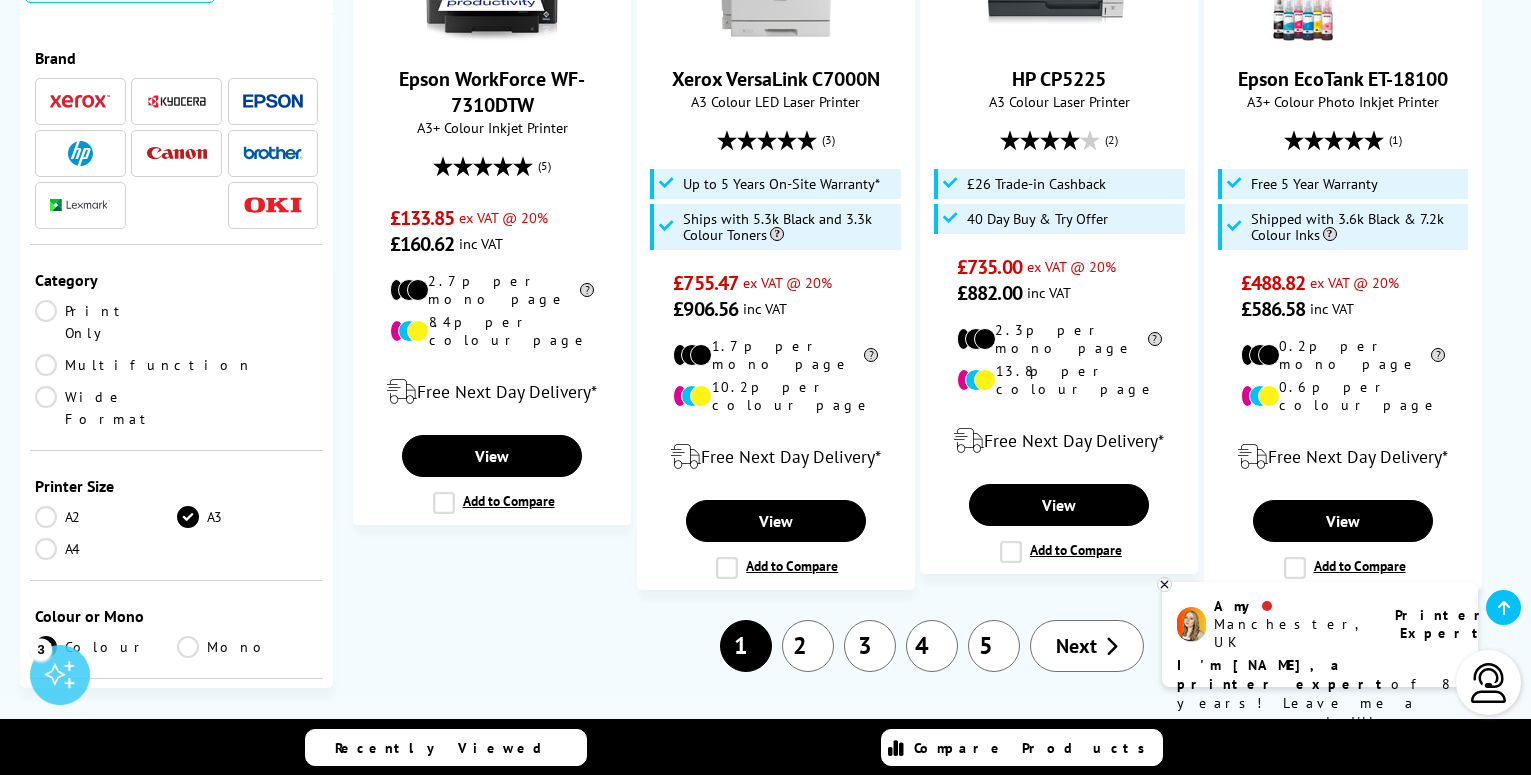 scroll, scrollTop: 2218, scrollLeft: 0, axis: vertical 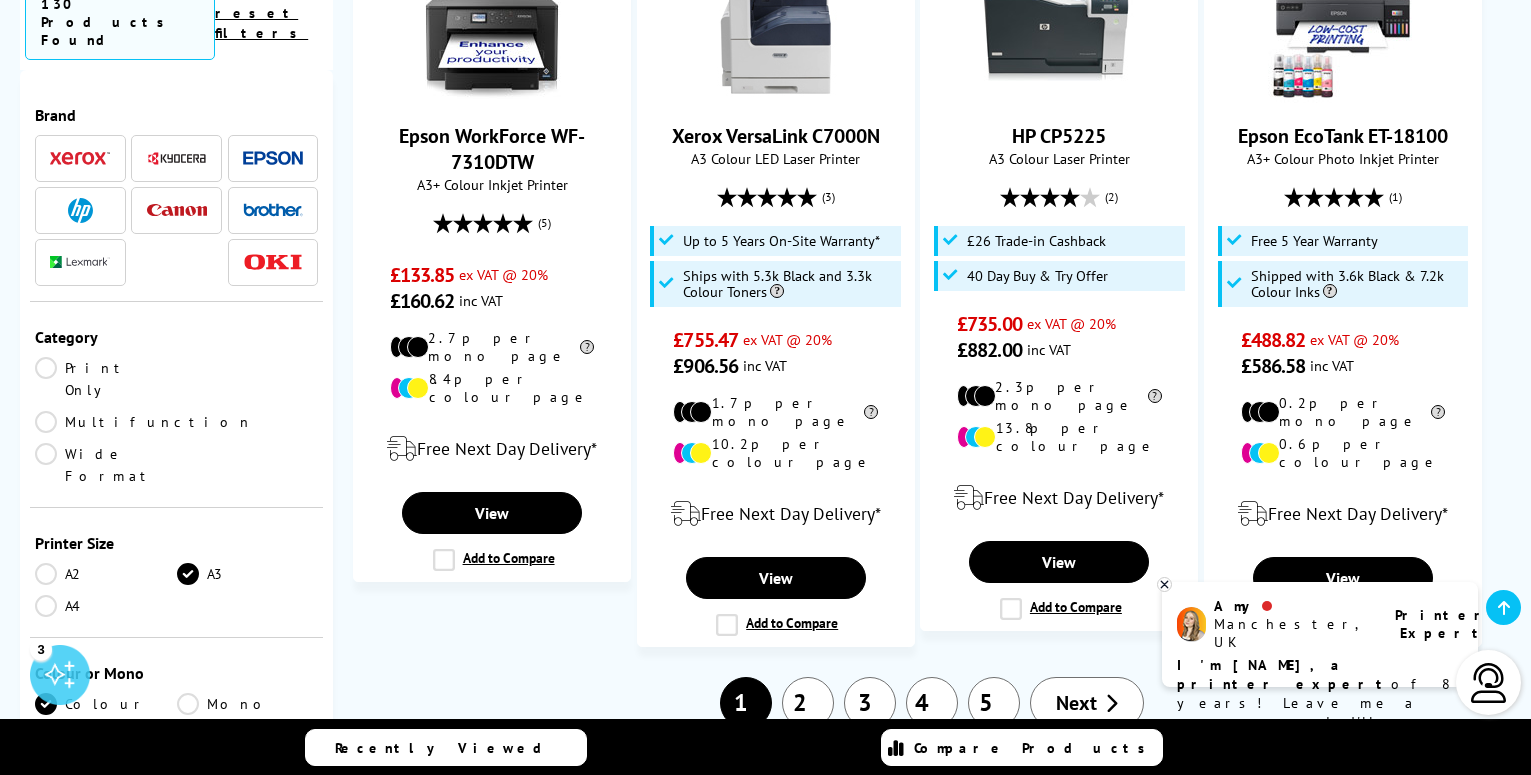 click on "Wide Format" at bounding box center (106, 465) 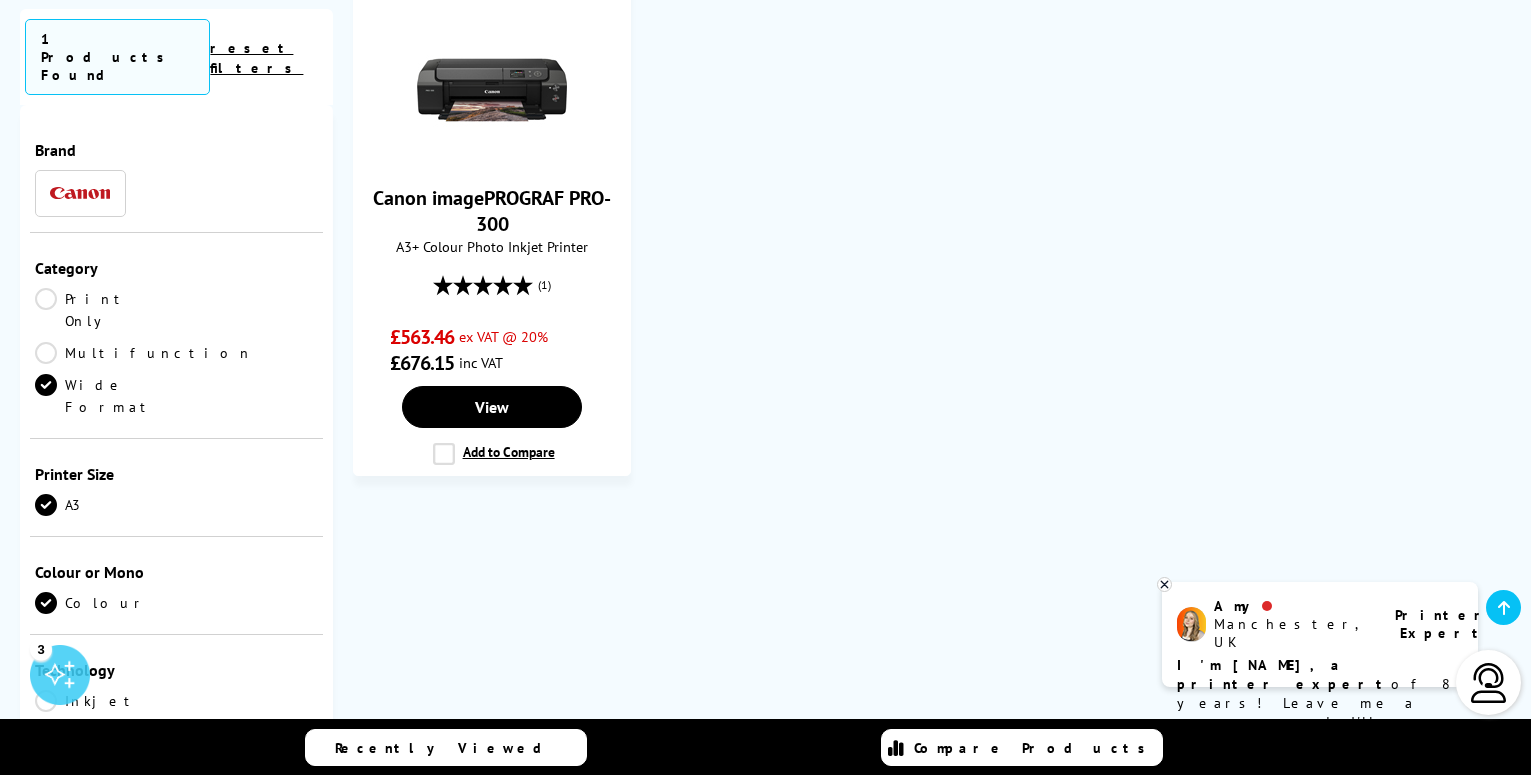 scroll, scrollTop: 457, scrollLeft: 0, axis: vertical 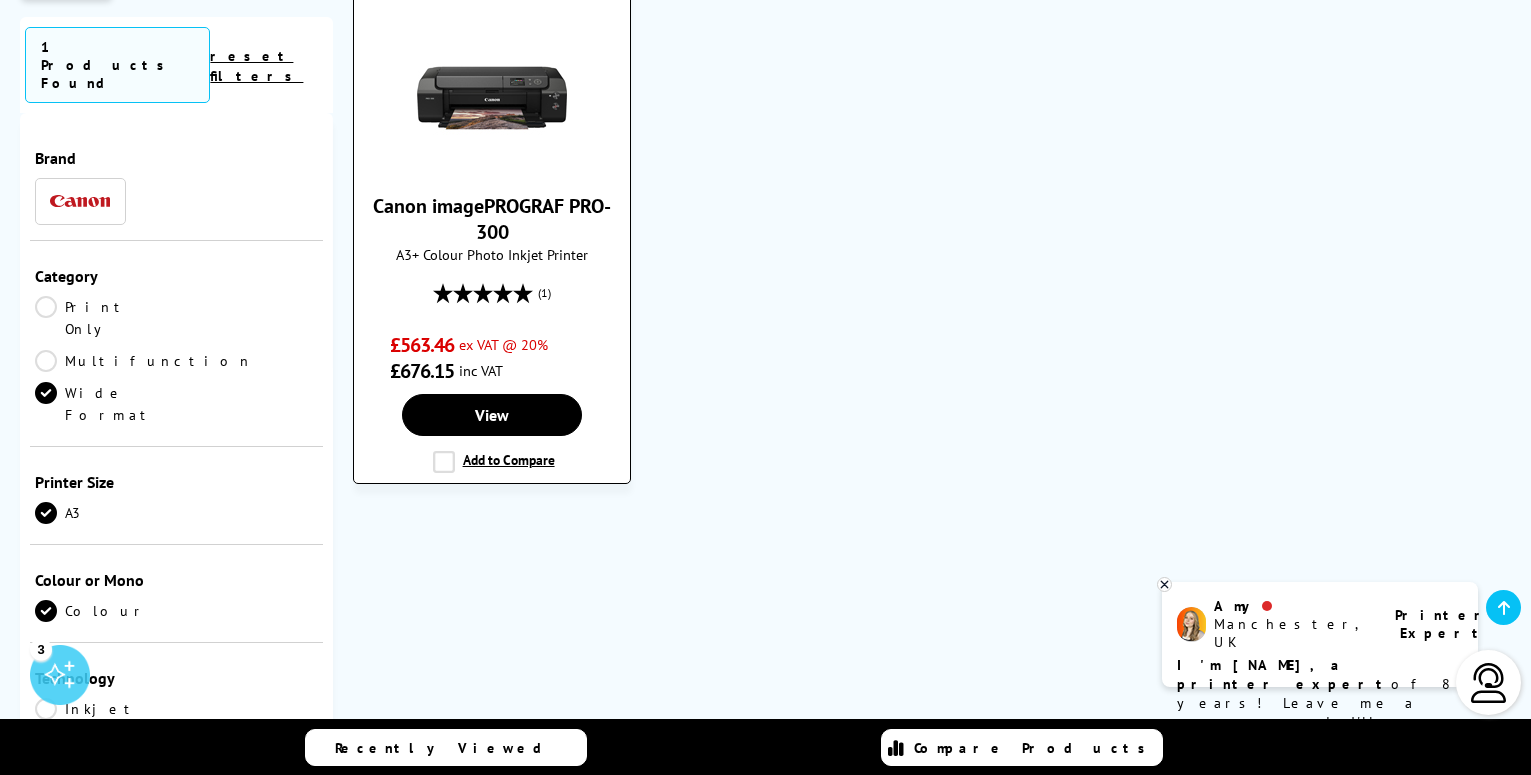click at bounding box center (492, 98) 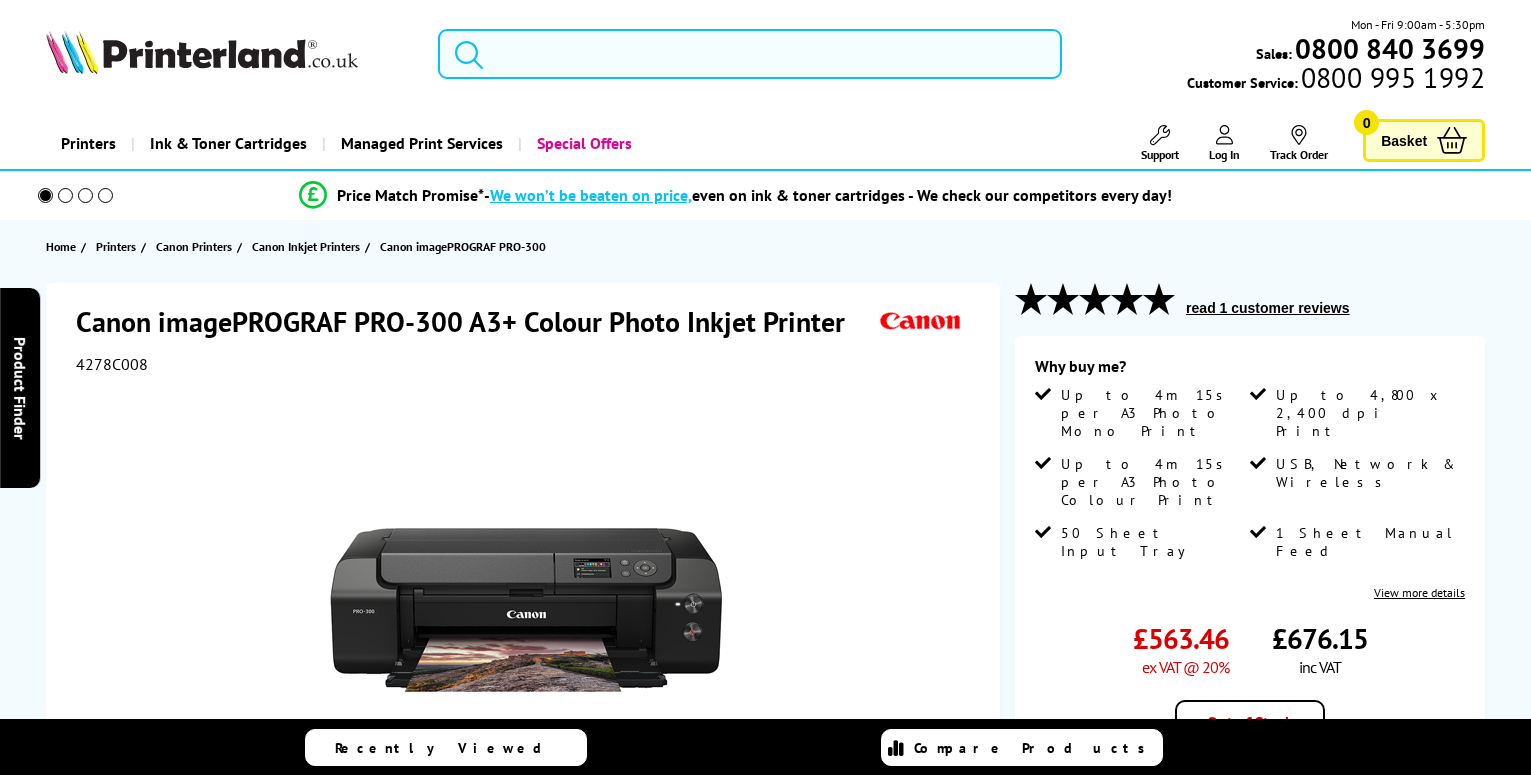 scroll, scrollTop: 0, scrollLeft: 0, axis: both 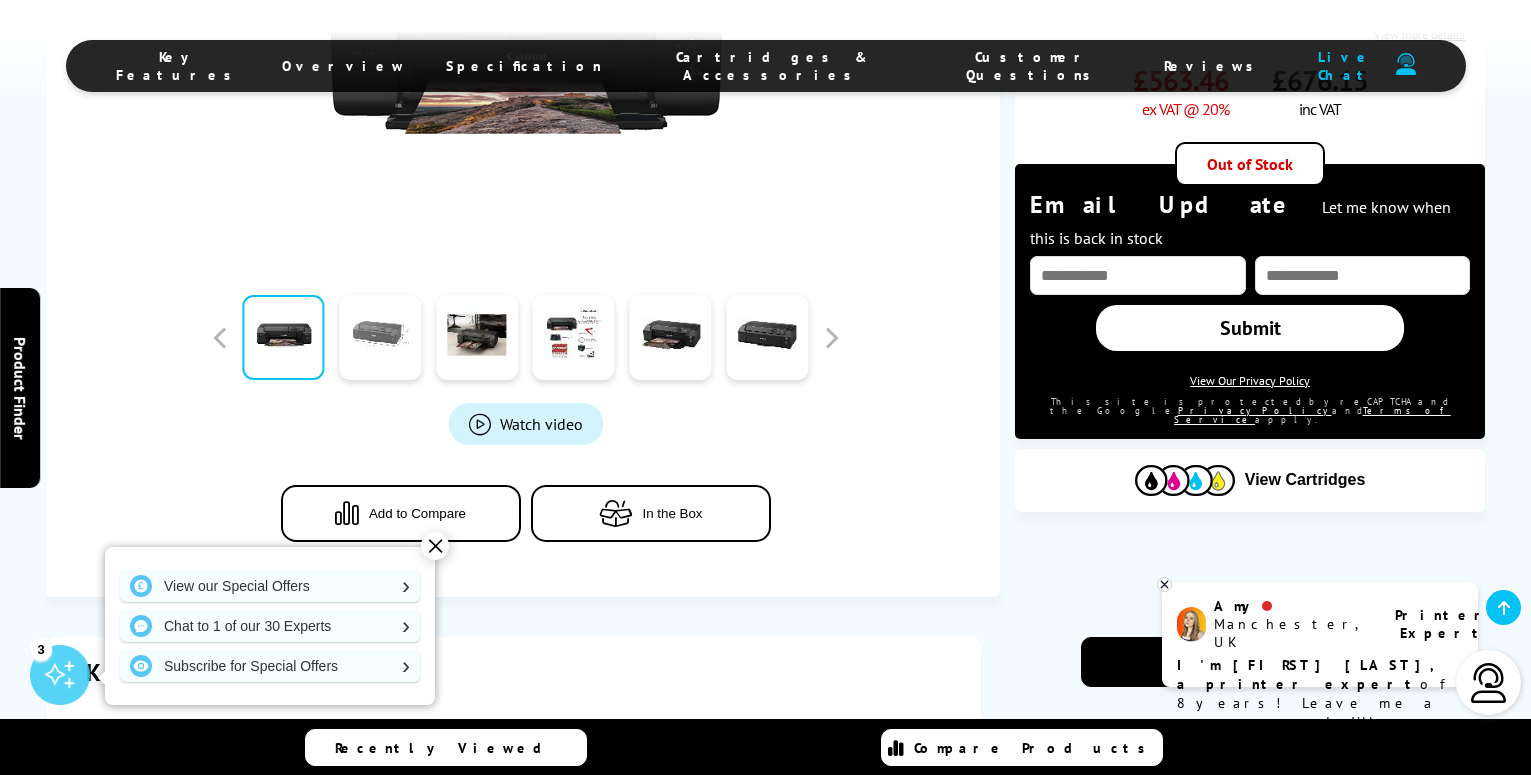 click at bounding box center (380, 337) 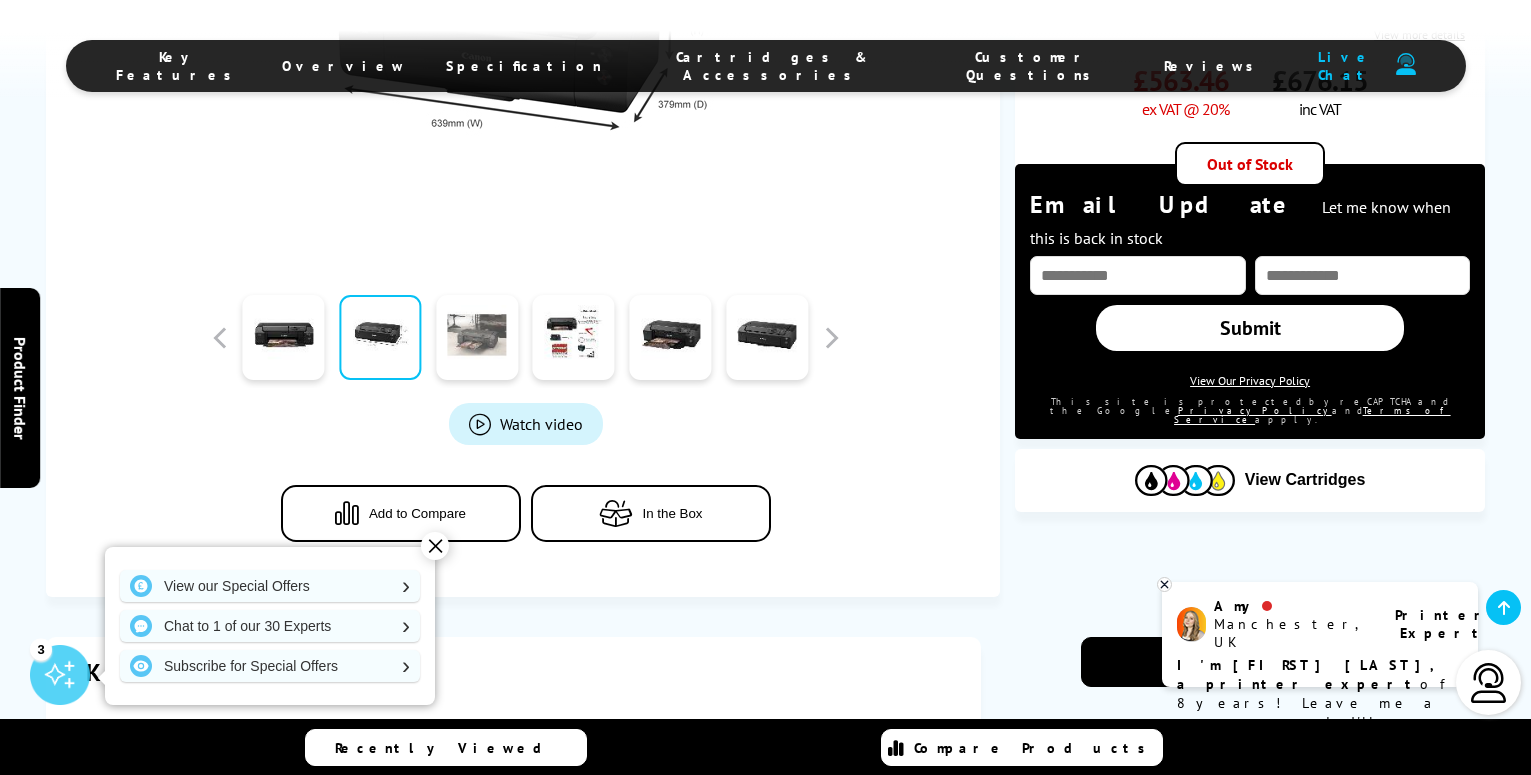 click at bounding box center (477, 337) 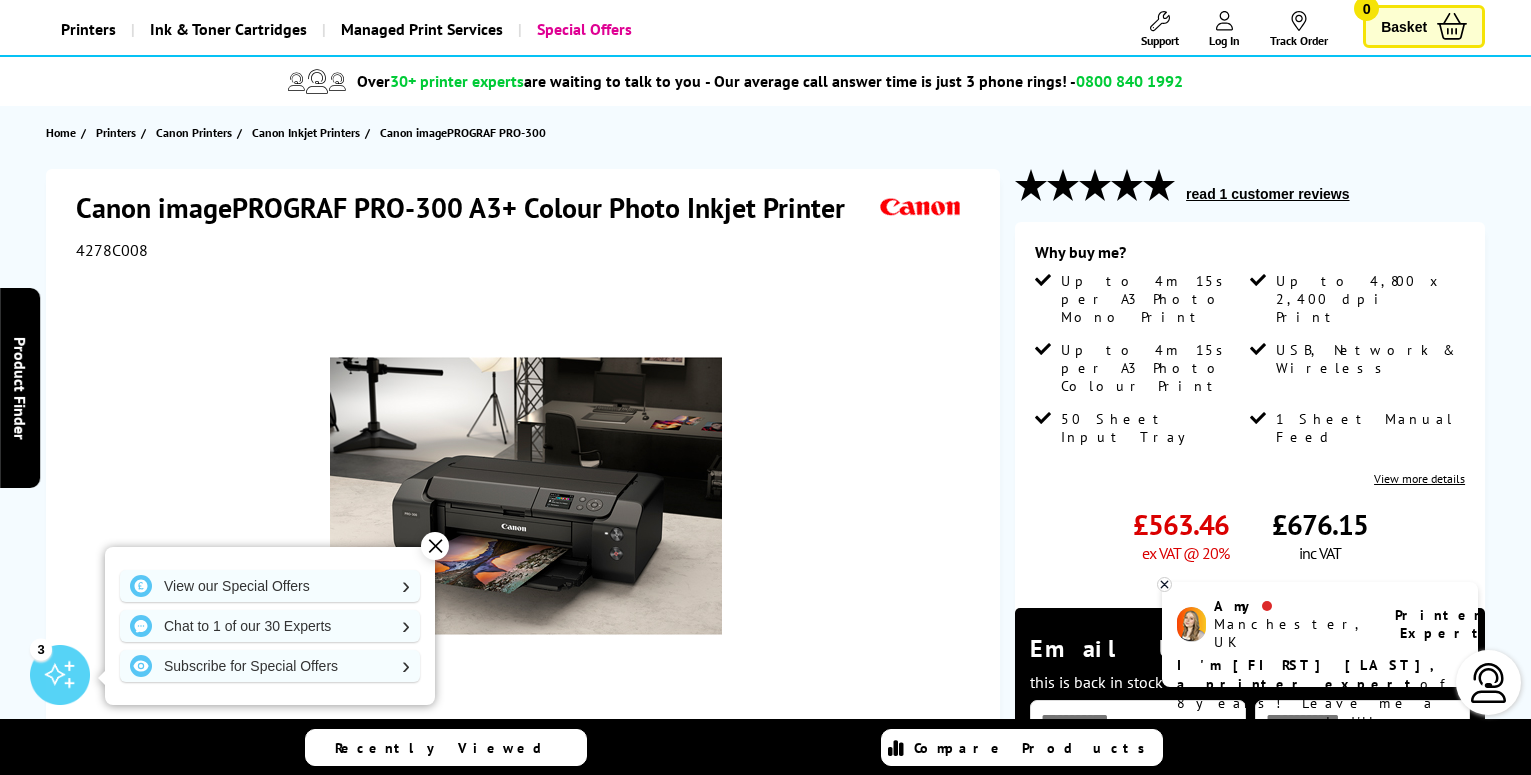 scroll, scrollTop: 0, scrollLeft: 0, axis: both 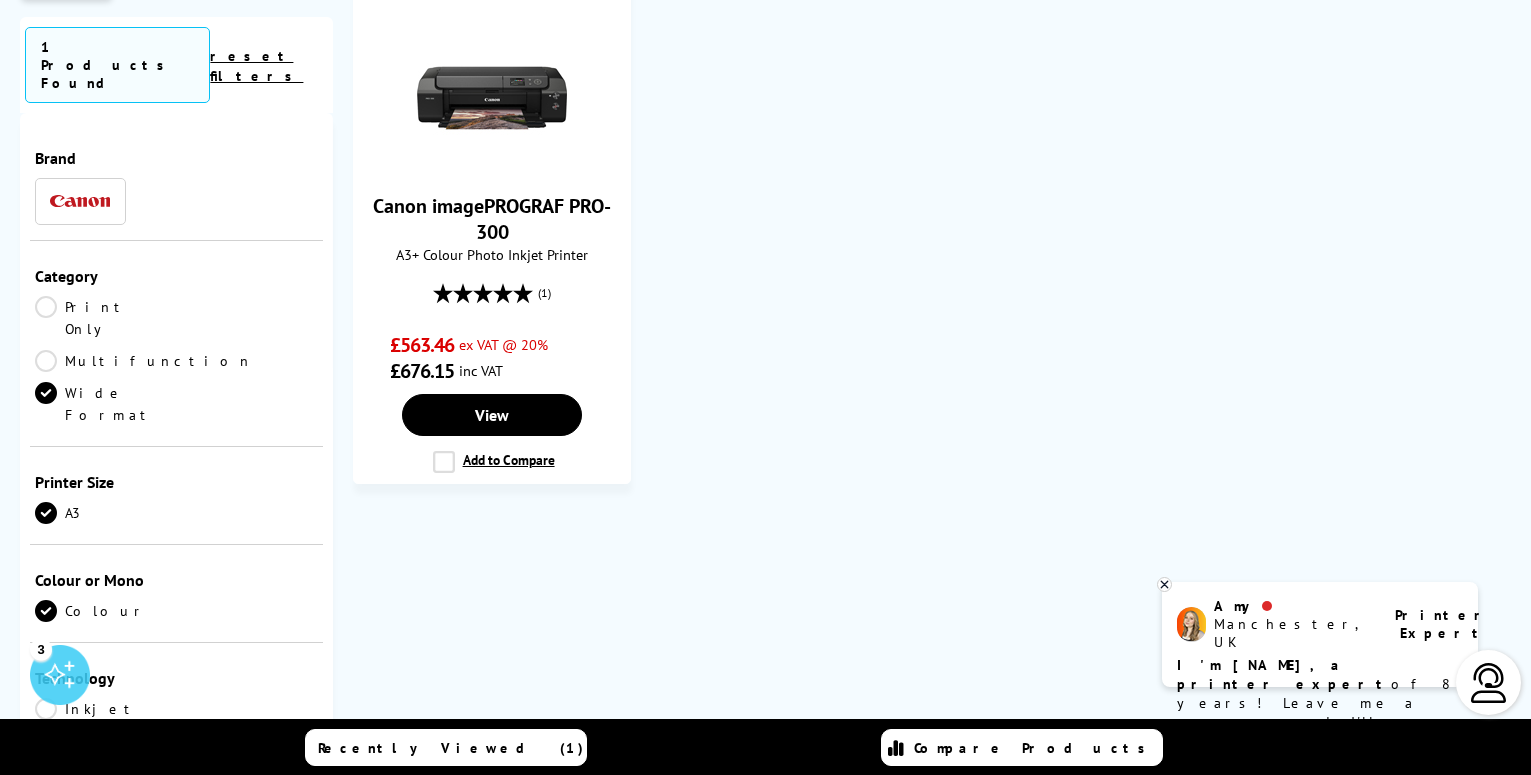 click on "Wide Format" at bounding box center (106, 404) 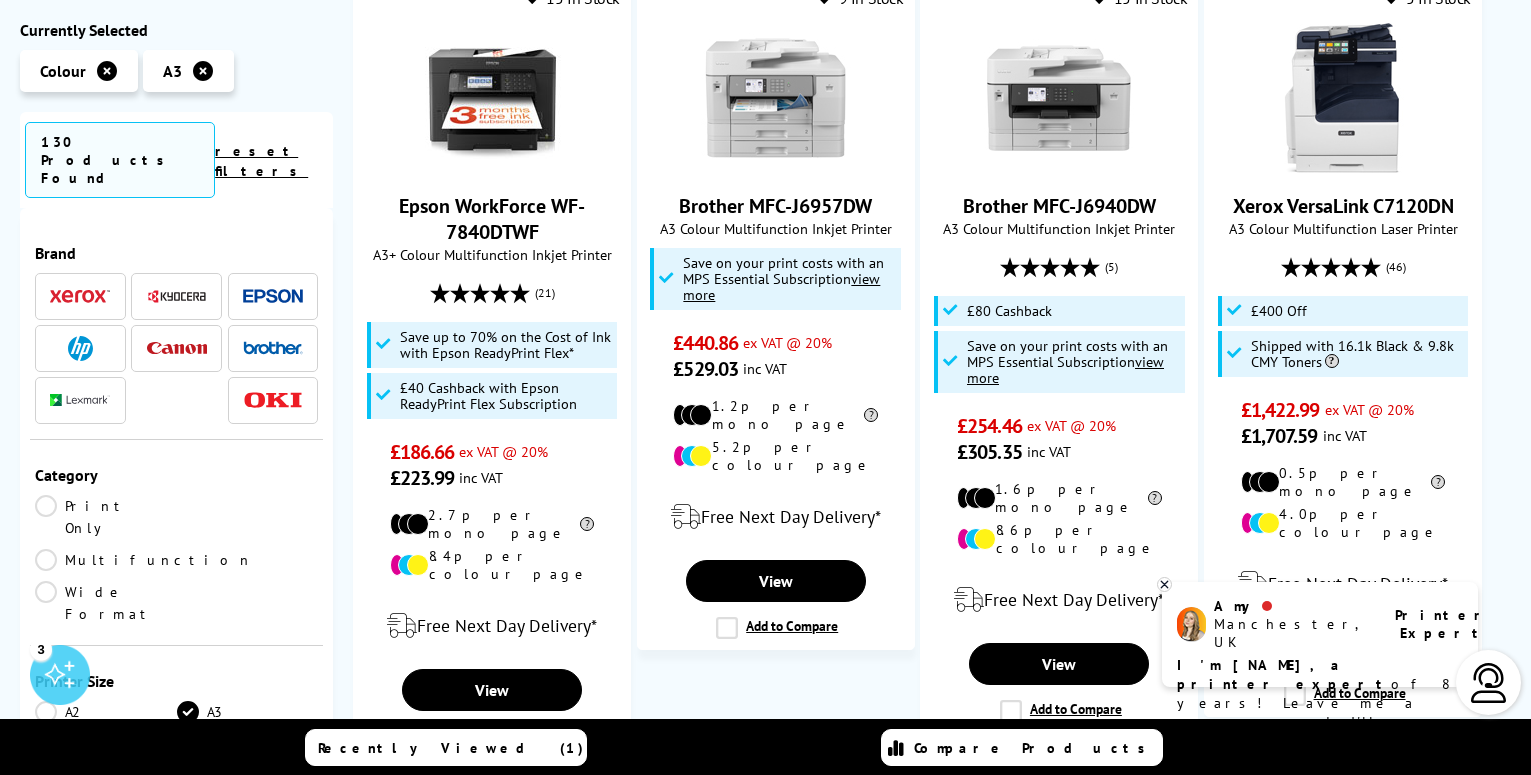 click on "Print Only" at bounding box center (106, 517) 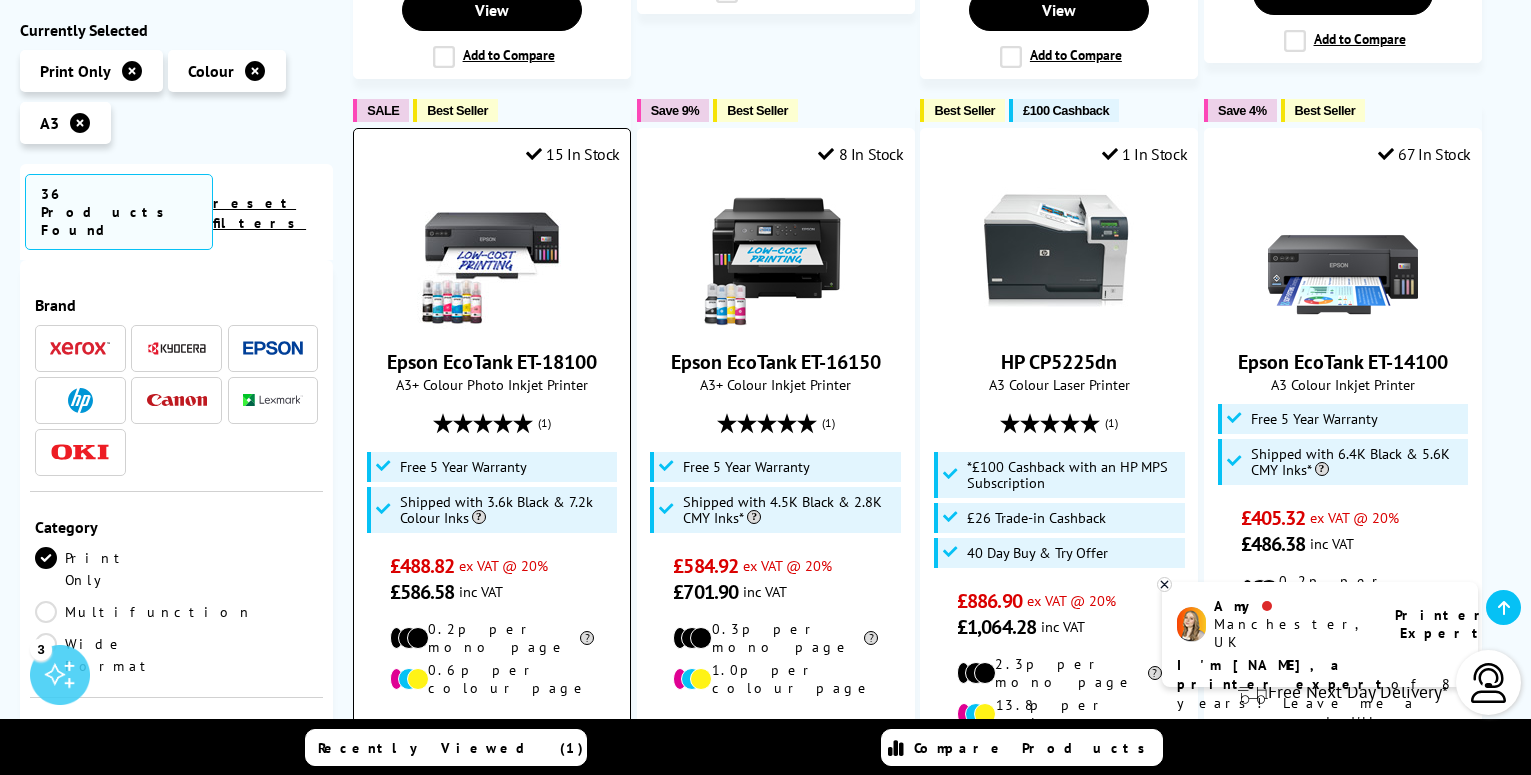 scroll, scrollTop: 1180, scrollLeft: 0, axis: vertical 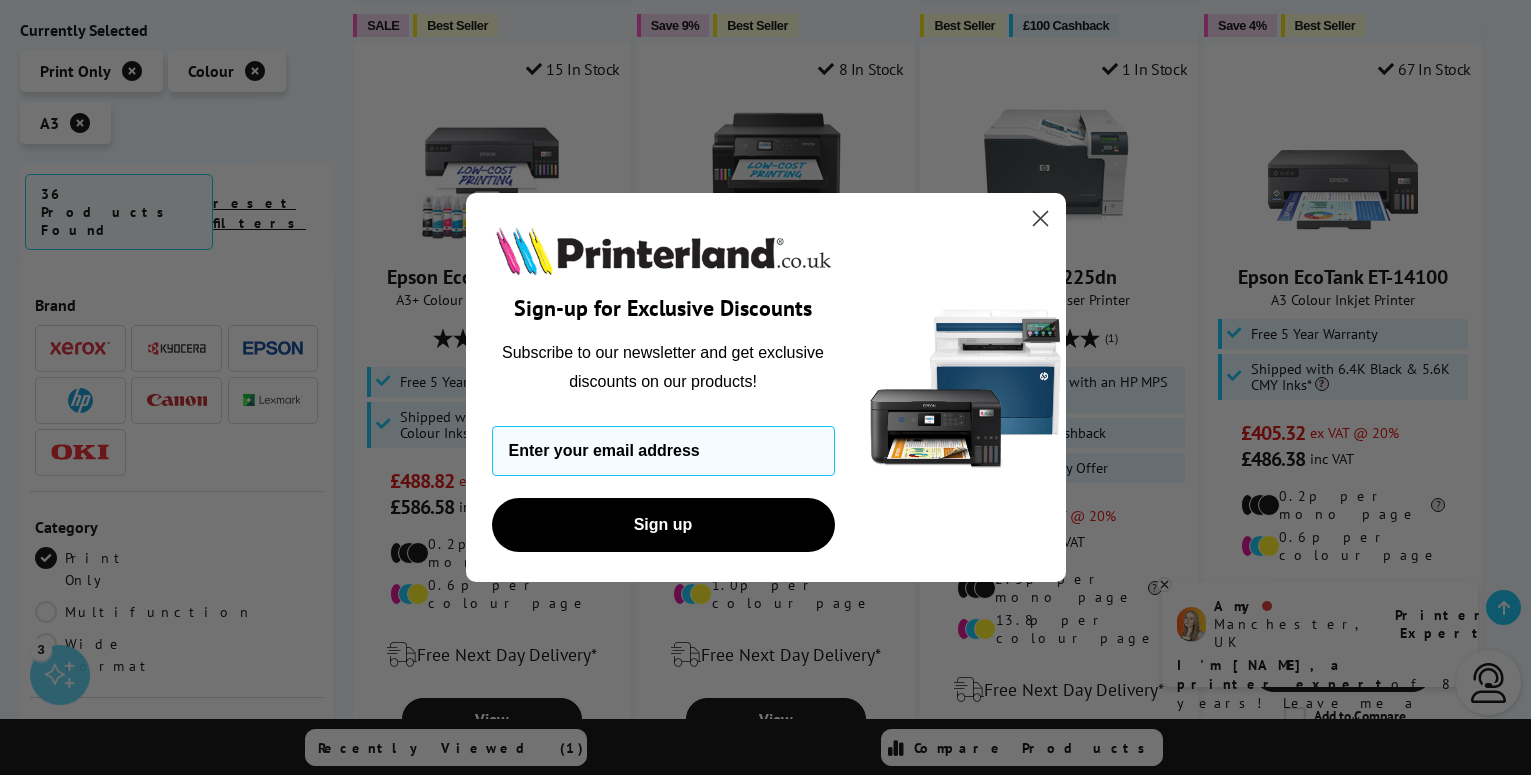 click 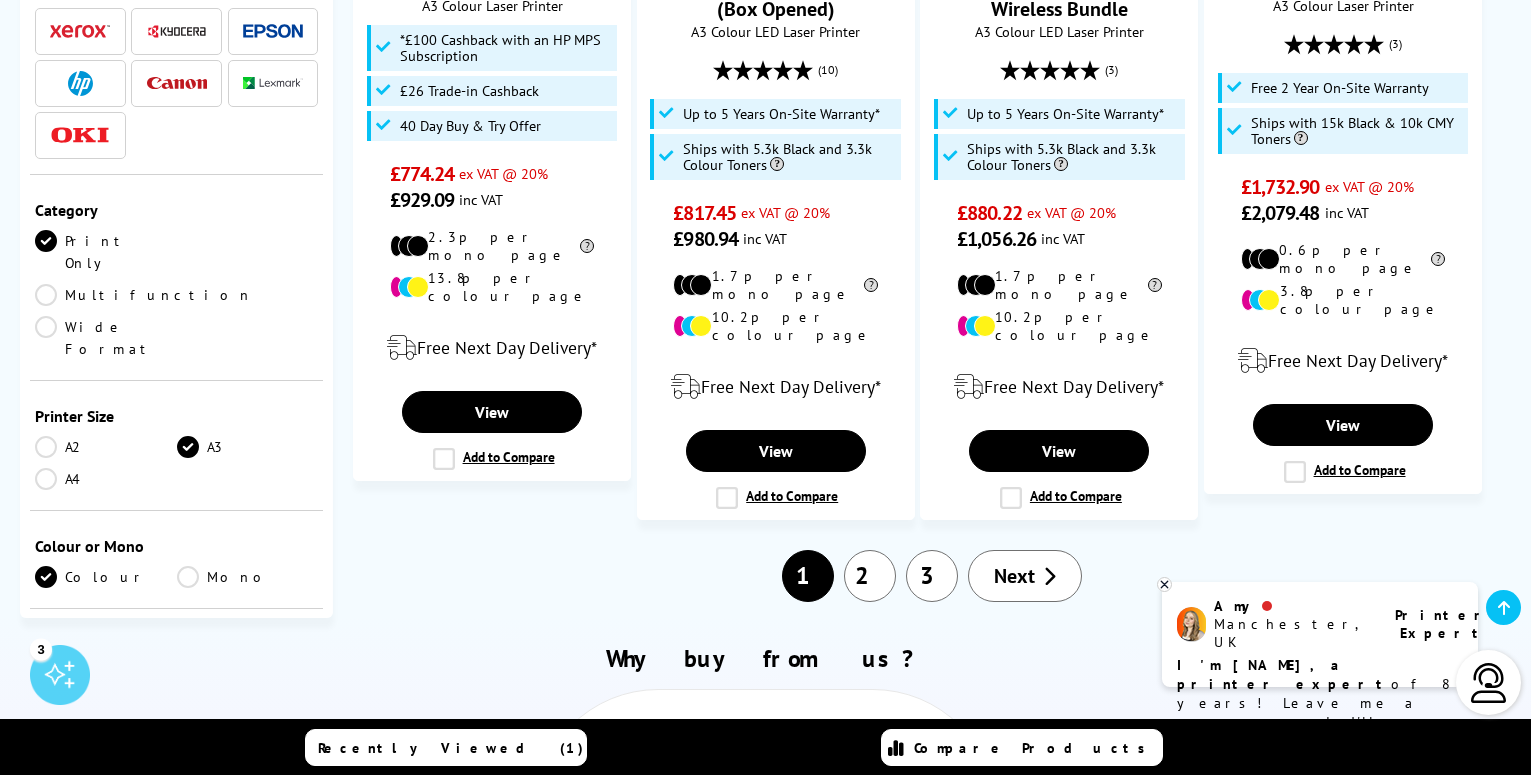 scroll, scrollTop: 2337, scrollLeft: 0, axis: vertical 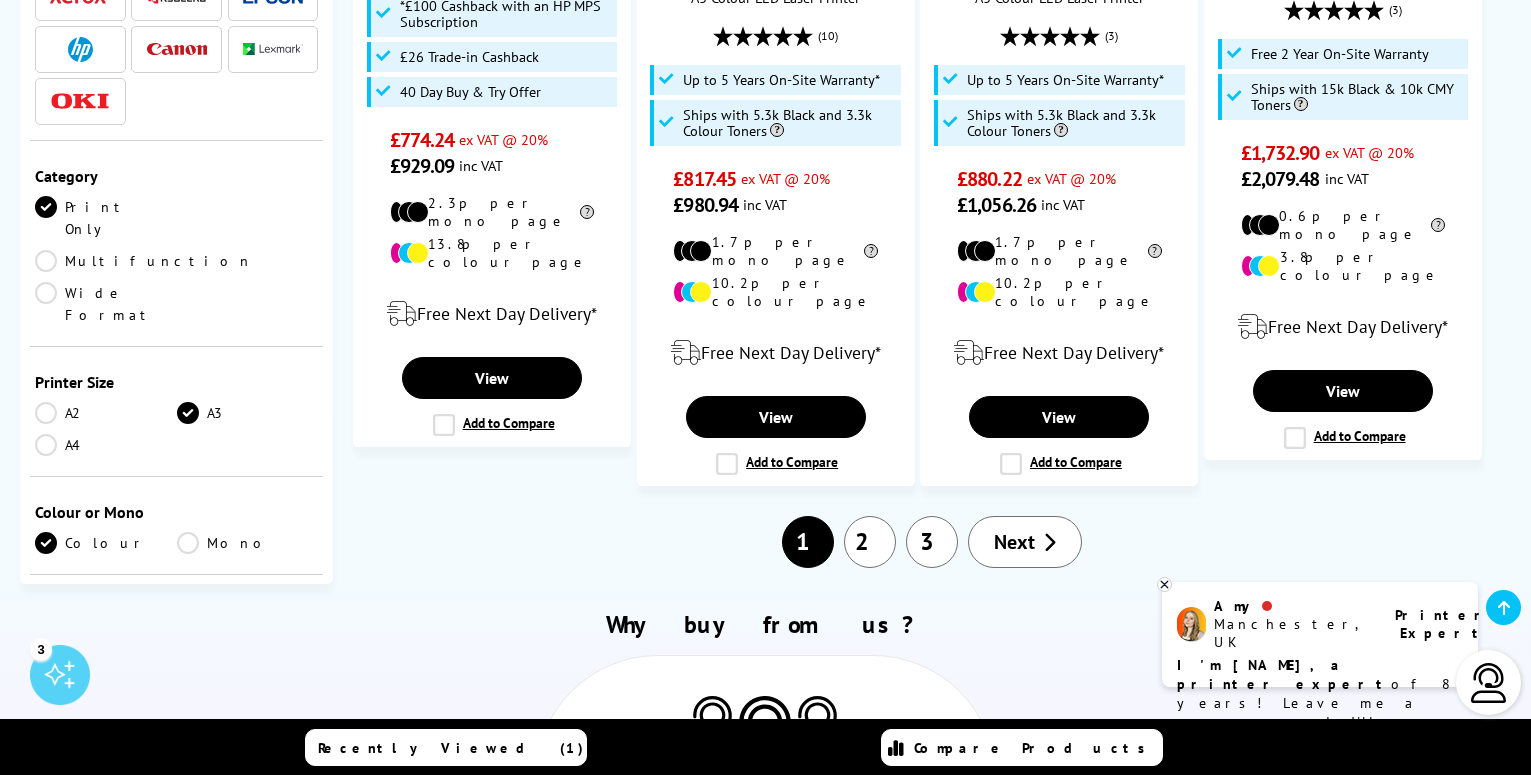 click on "Next" at bounding box center (1014, 542) 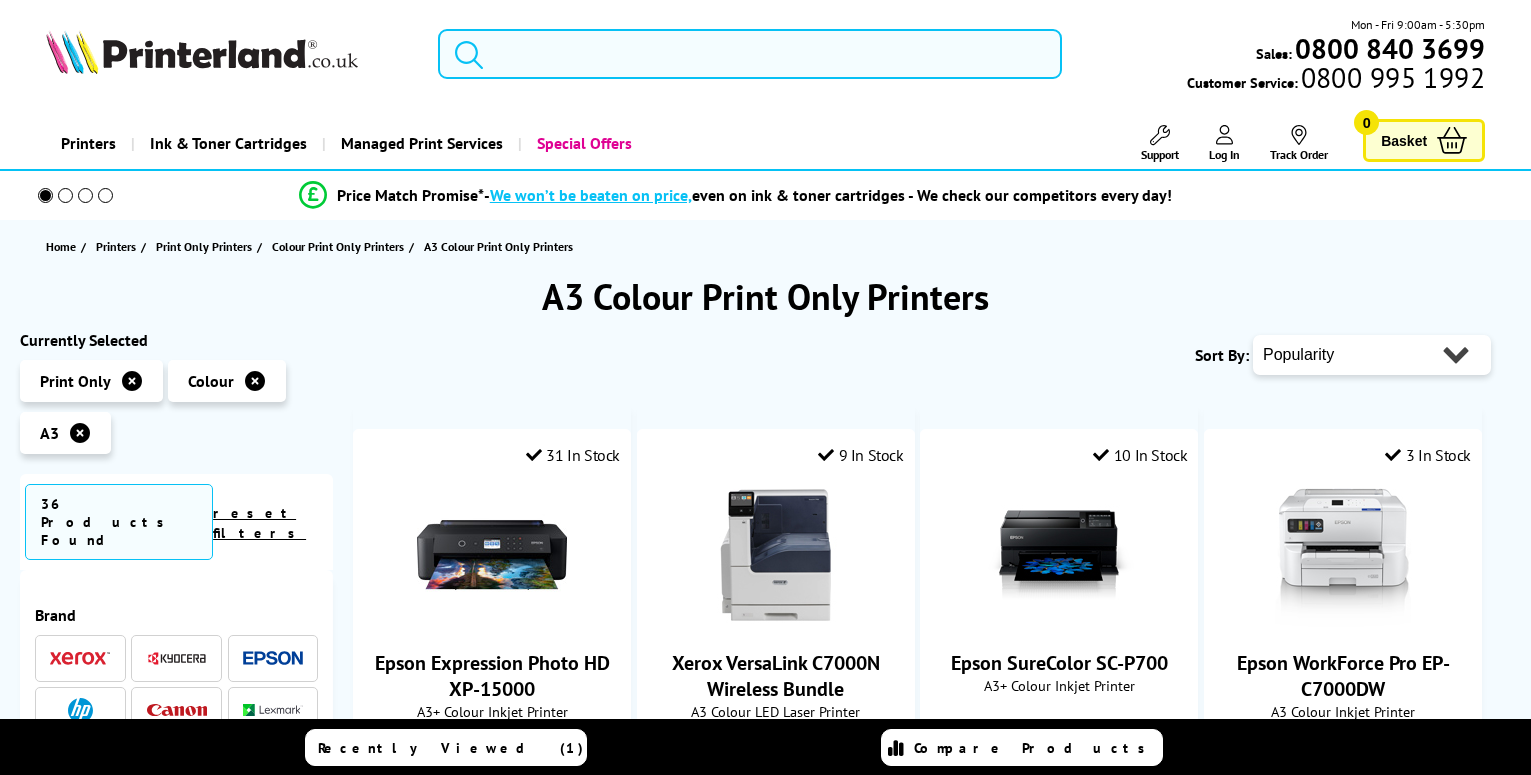 scroll, scrollTop: 0, scrollLeft: 0, axis: both 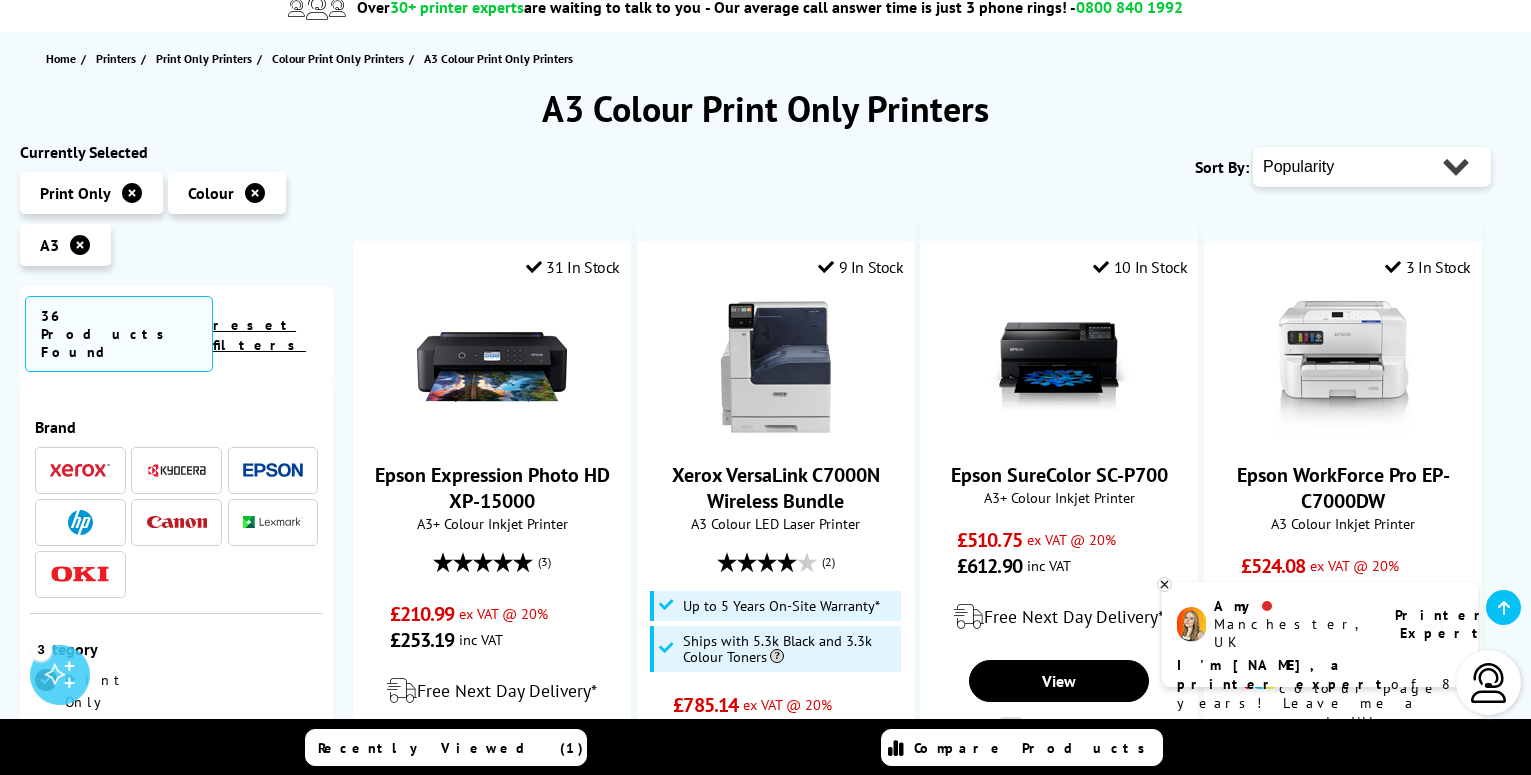 click on "Popularity
Rating
Price - Low to High
Price - High to Low
Running Costs - Low to High
Size - Small to Large" at bounding box center [1372, 167] 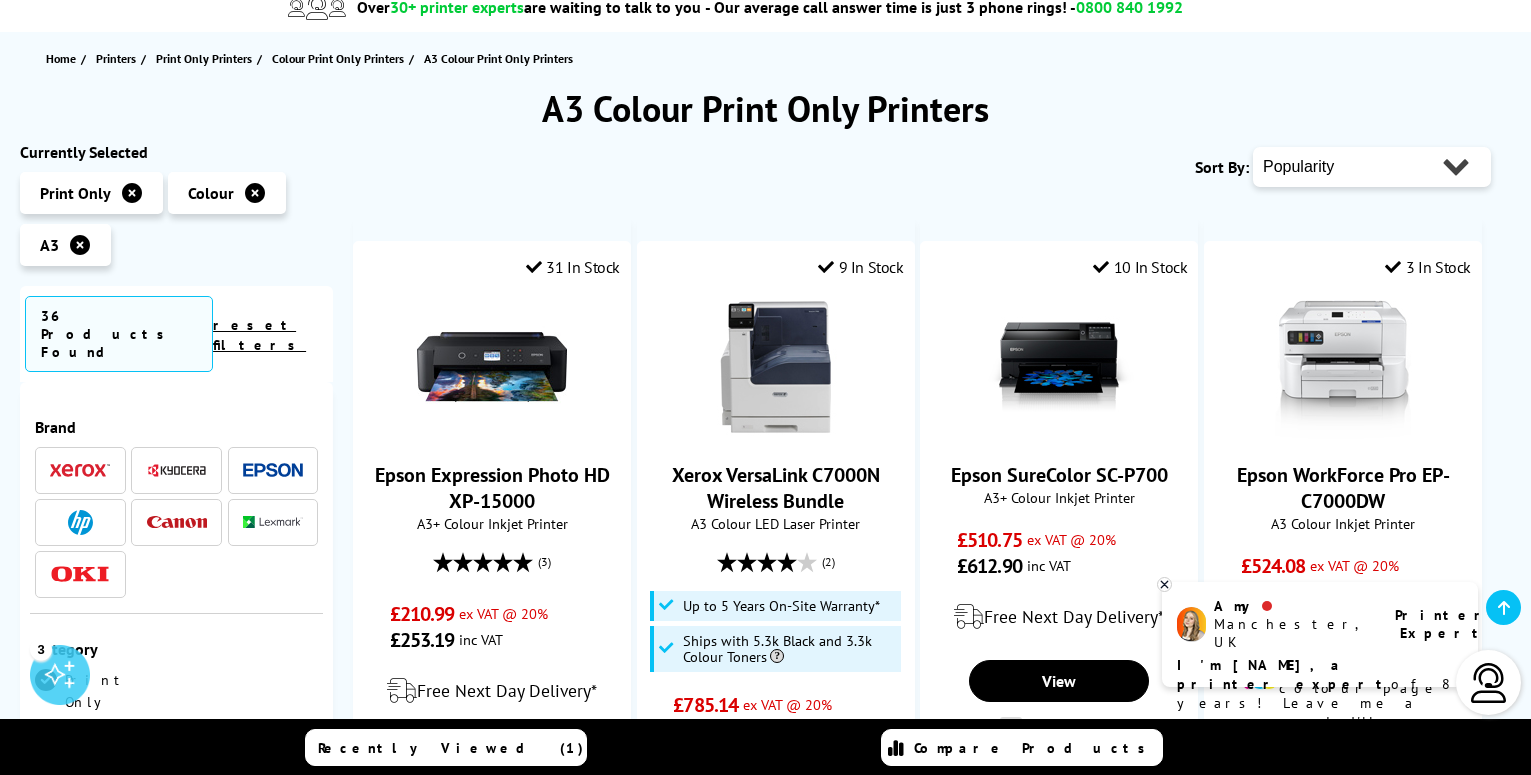 select on "Price Ascending" 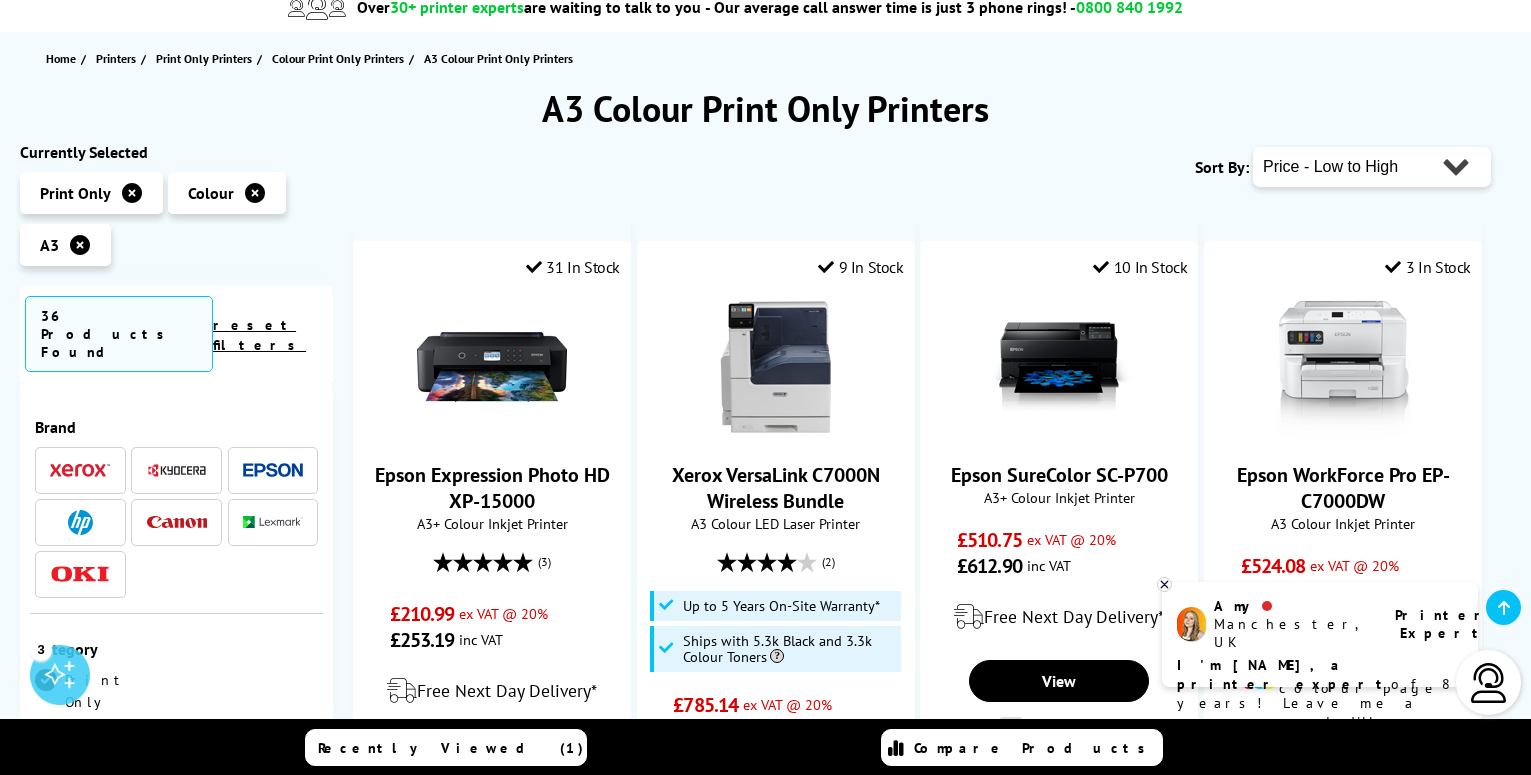 click on "Popularity
Rating
Price - Low to High
Price - High to Low
Running Costs - Low to High
Size - Small to Large" at bounding box center [1372, 167] 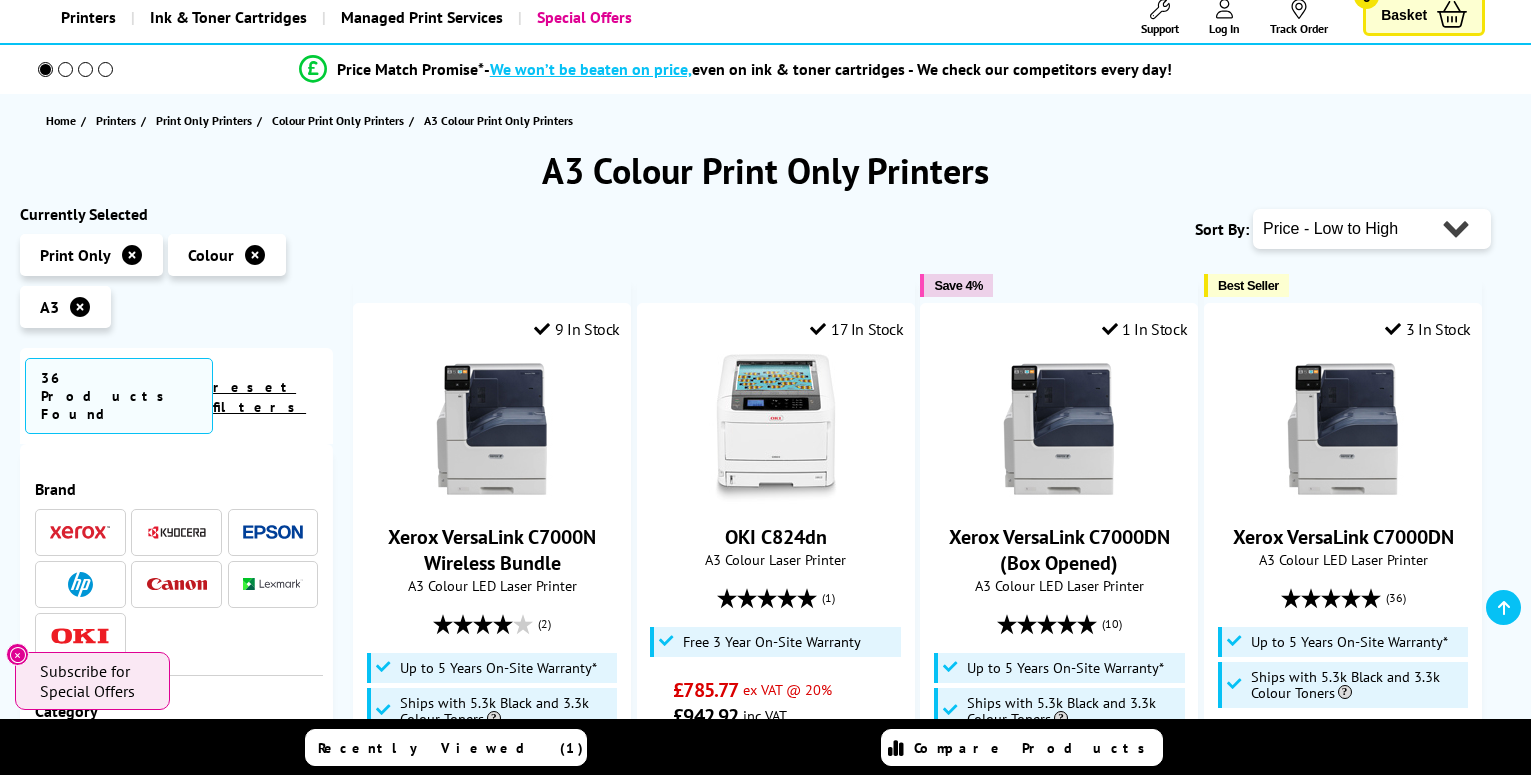 scroll, scrollTop: 126, scrollLeft: 0, axis: vertical 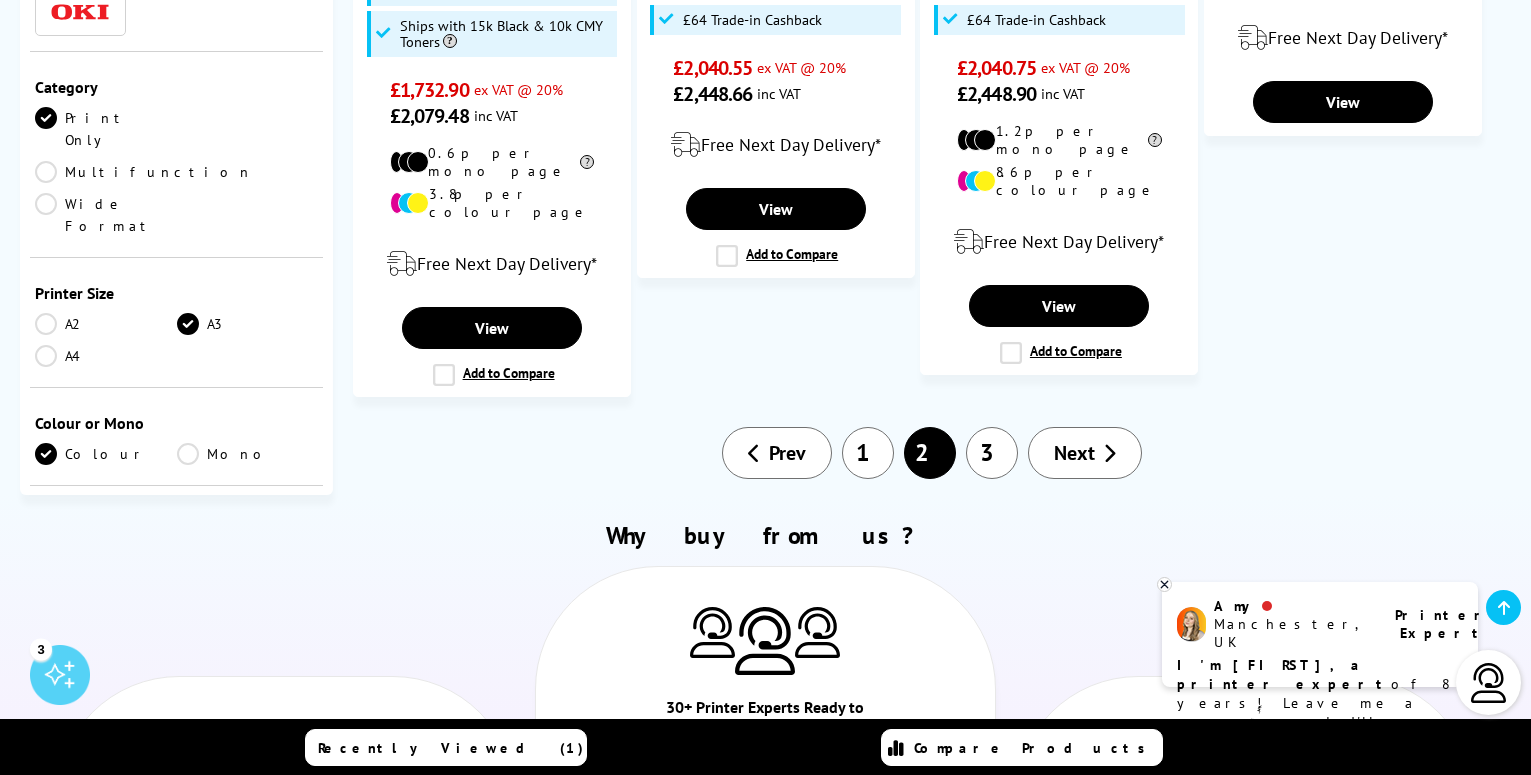 click on "1" at bounding box center (868, 453) 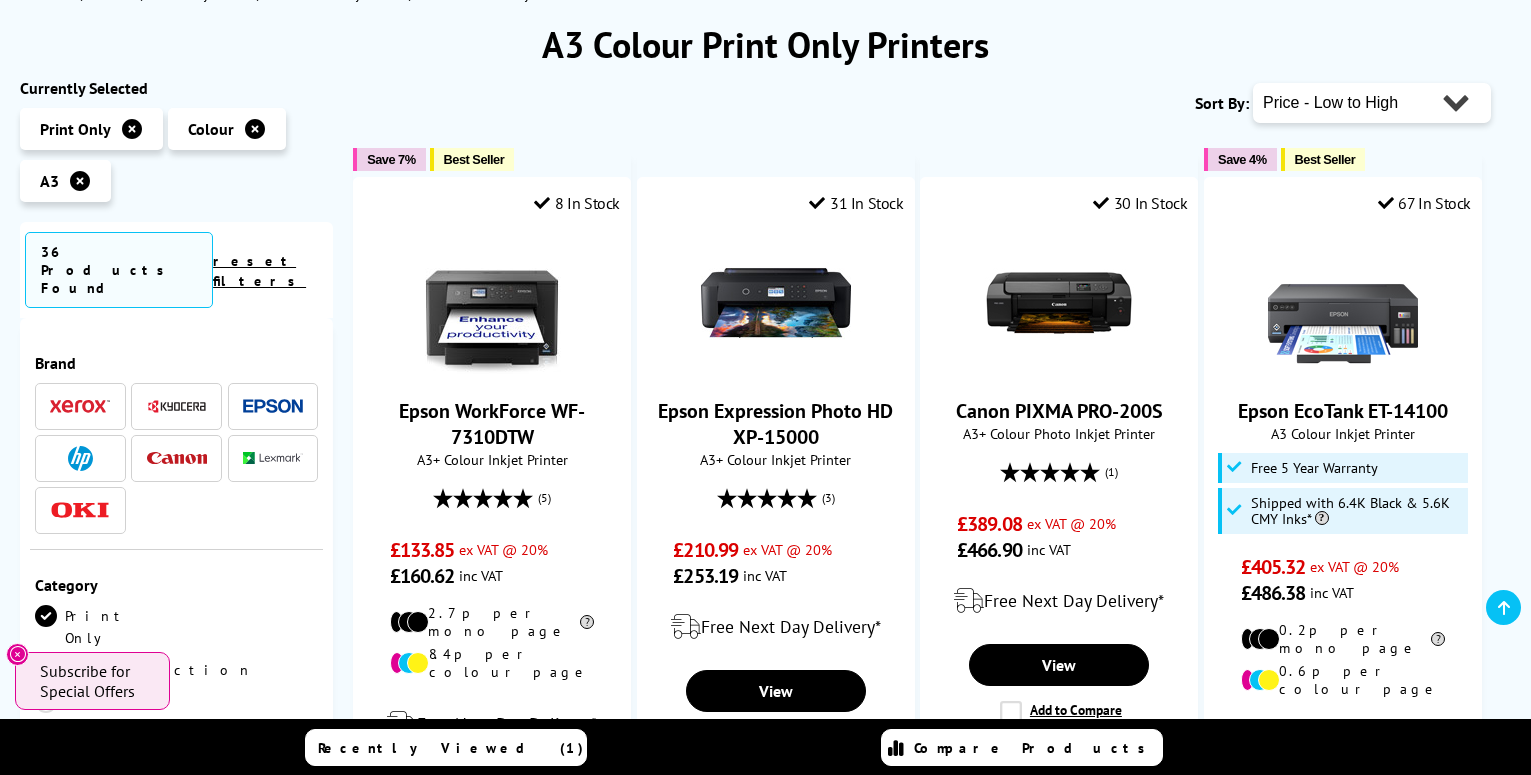scroll, scrollTop: 252, scrollLeft: 0, axis: vertical 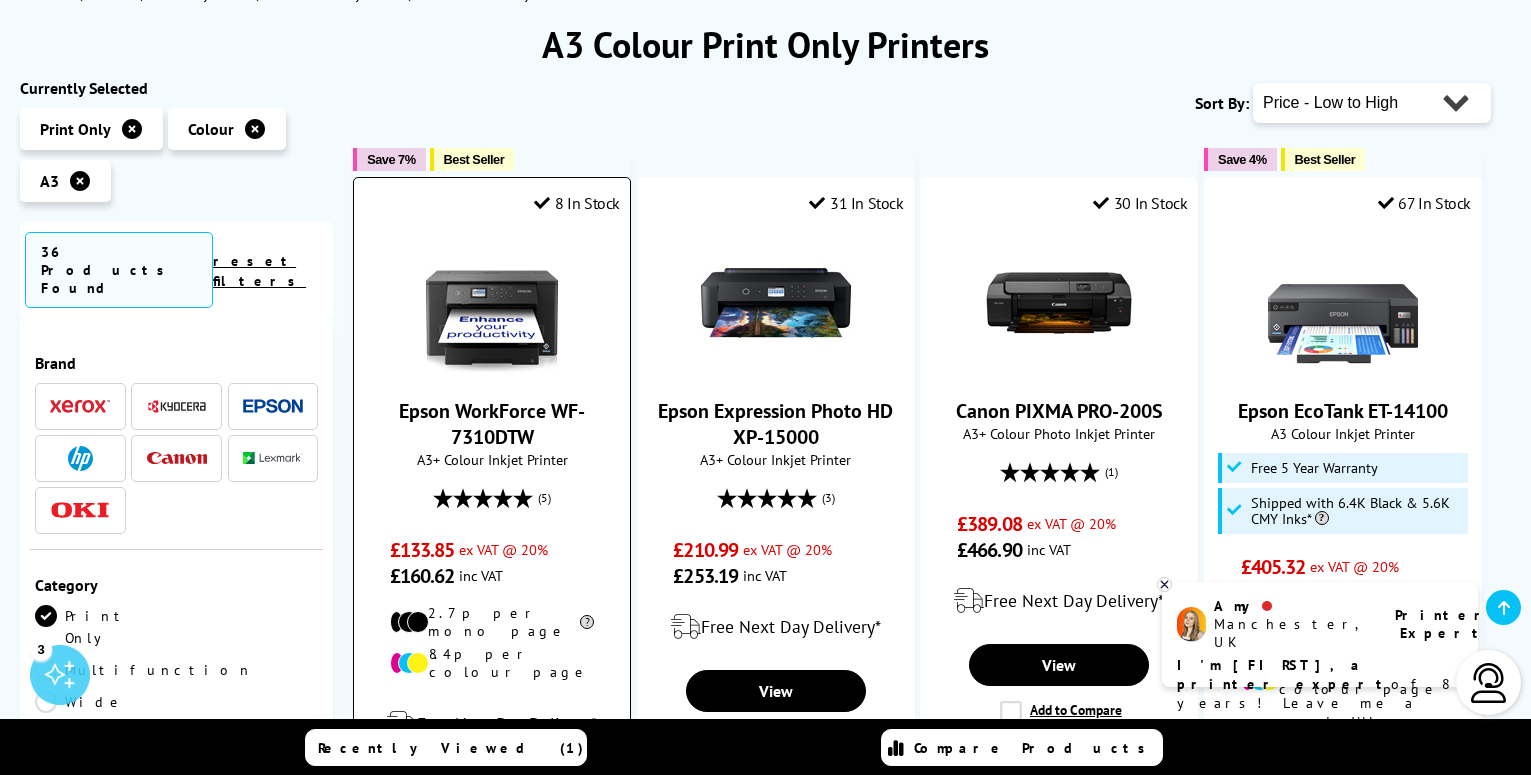 click on "Epson WorkForce WF-7310DTW" at bounding box center [492, 424] 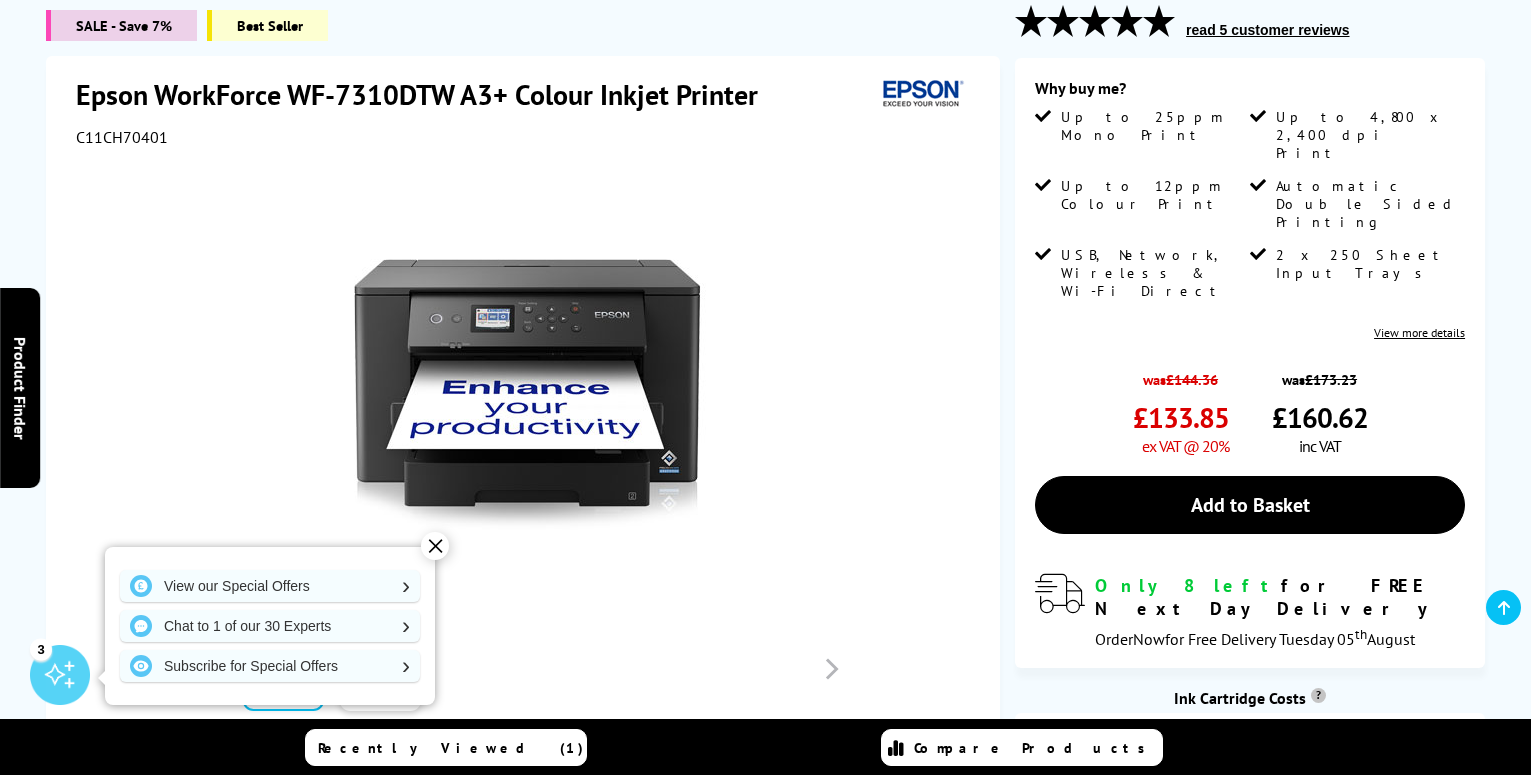 scroll, scrollTop: 278, scrollLeft: 0, axis: vertical 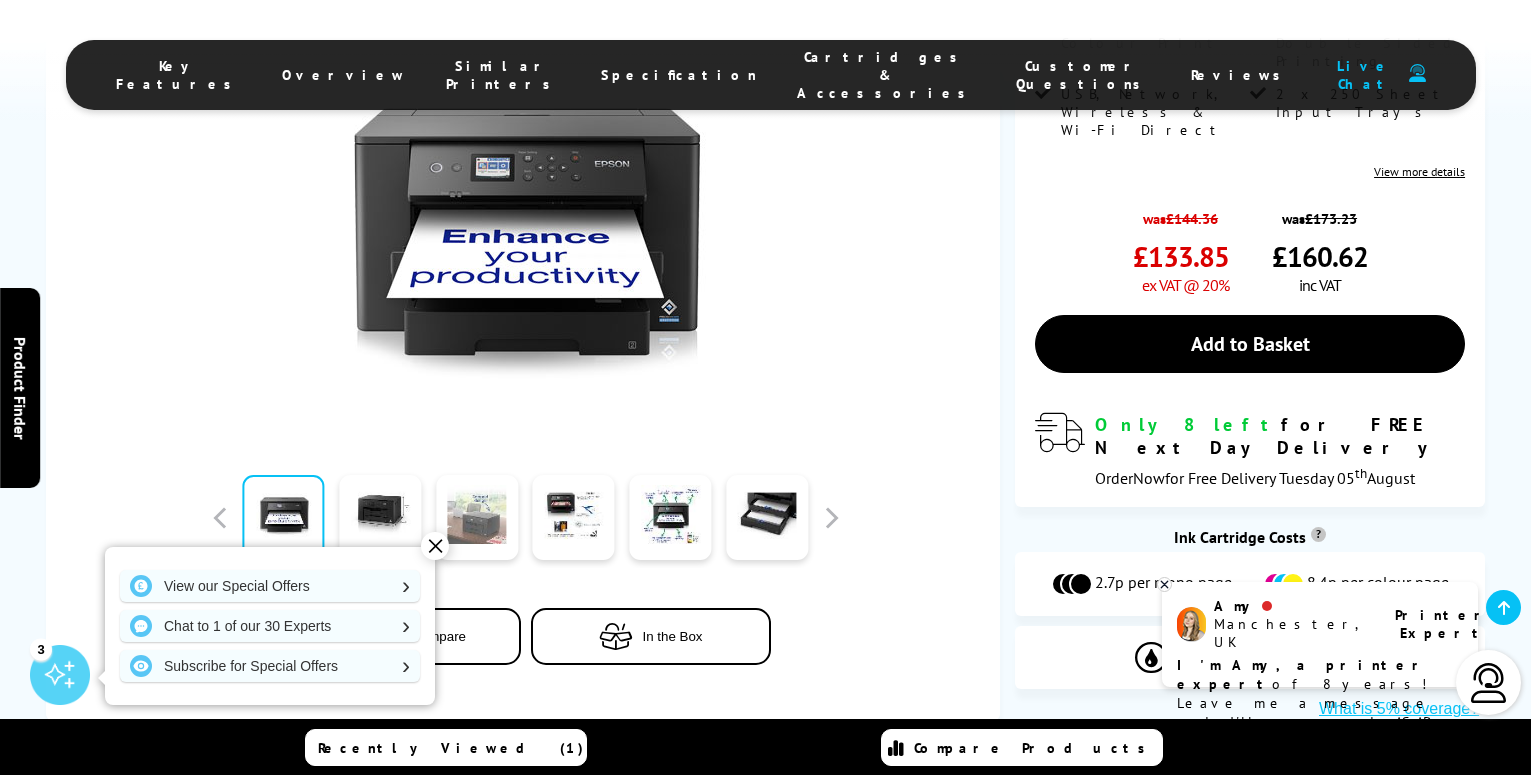 click at bounding box center [477, 517] 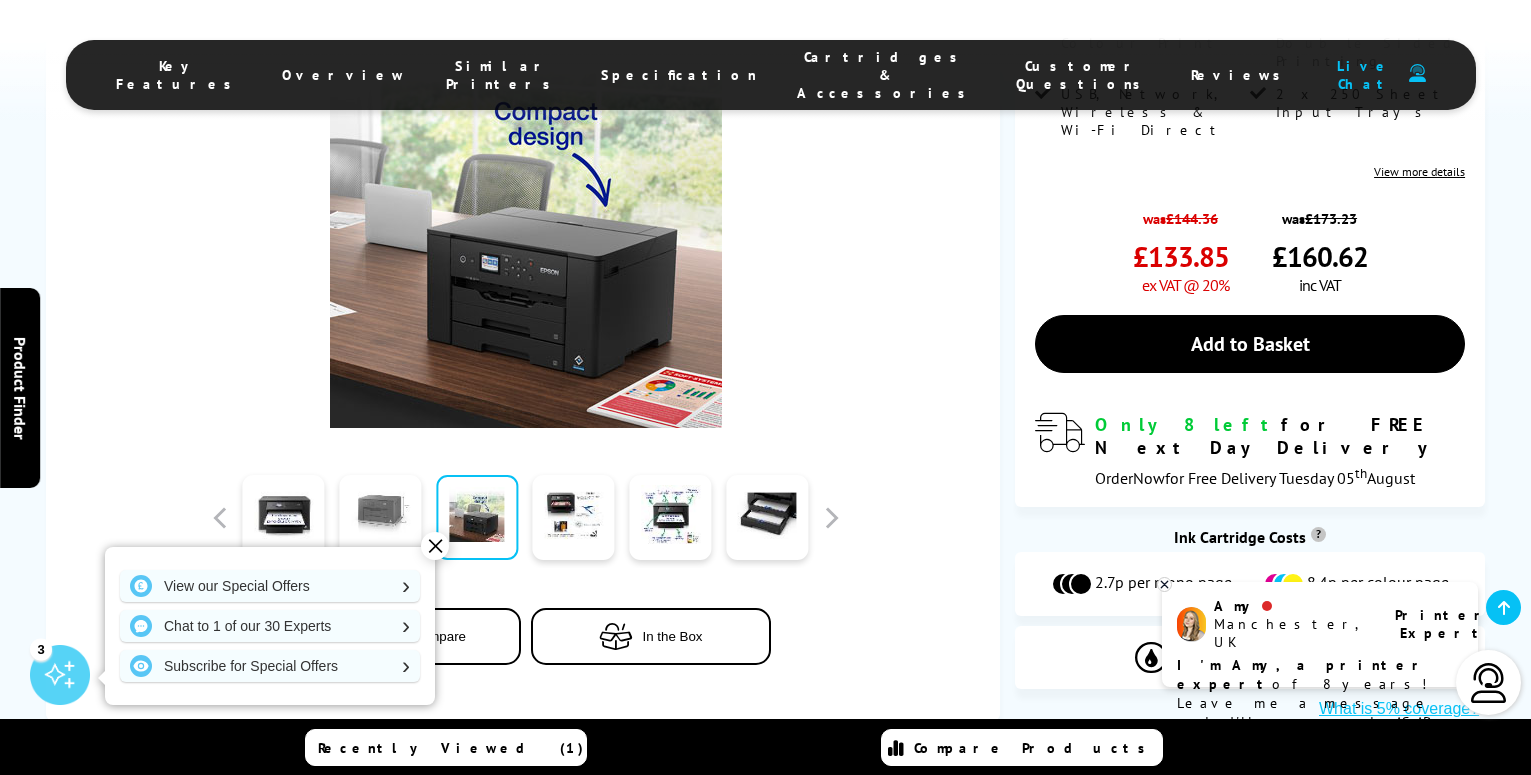 click at bounding box center [380, 517] 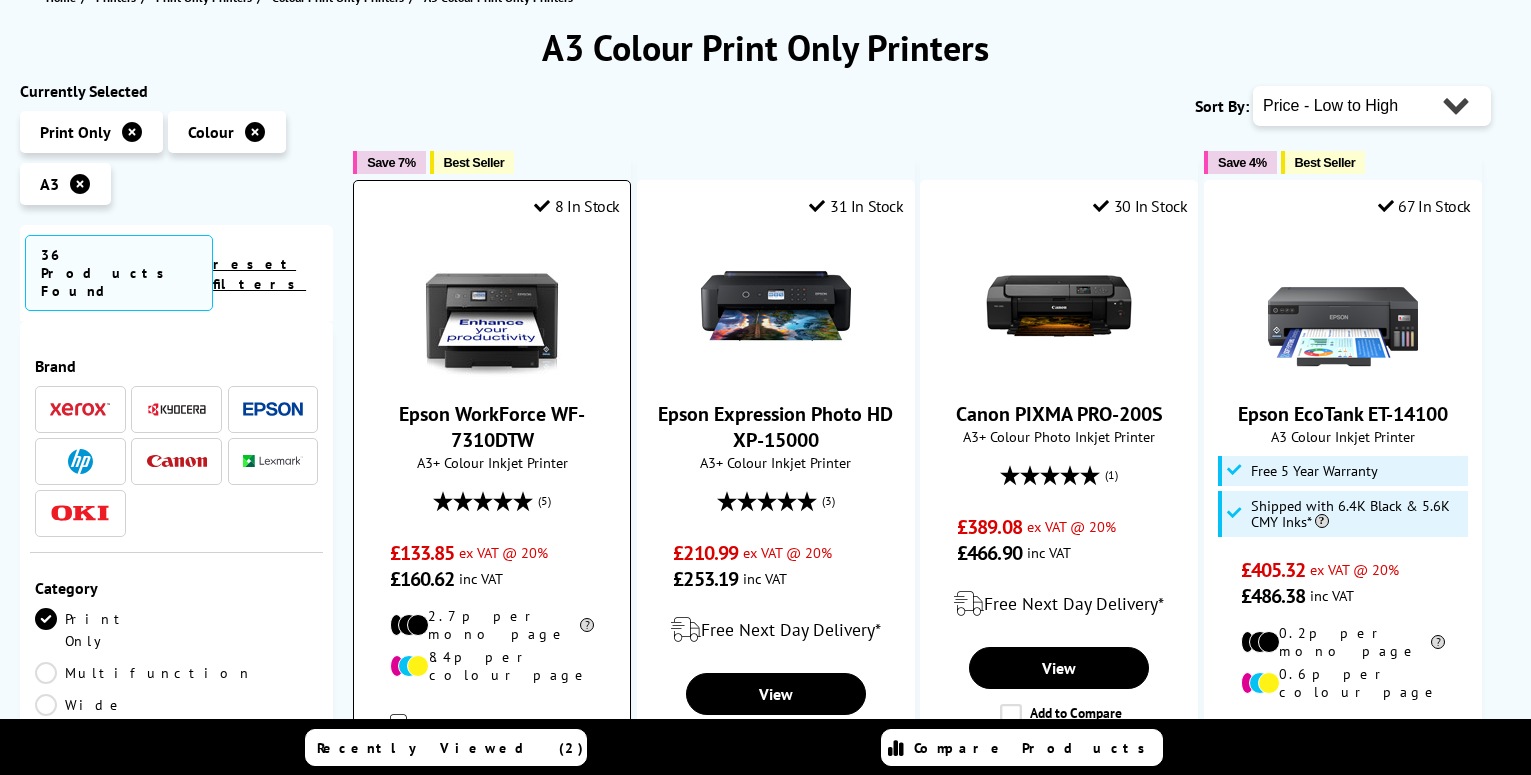 scroll, scrollTop: 249, scrollLeft: 0, axis: vertical 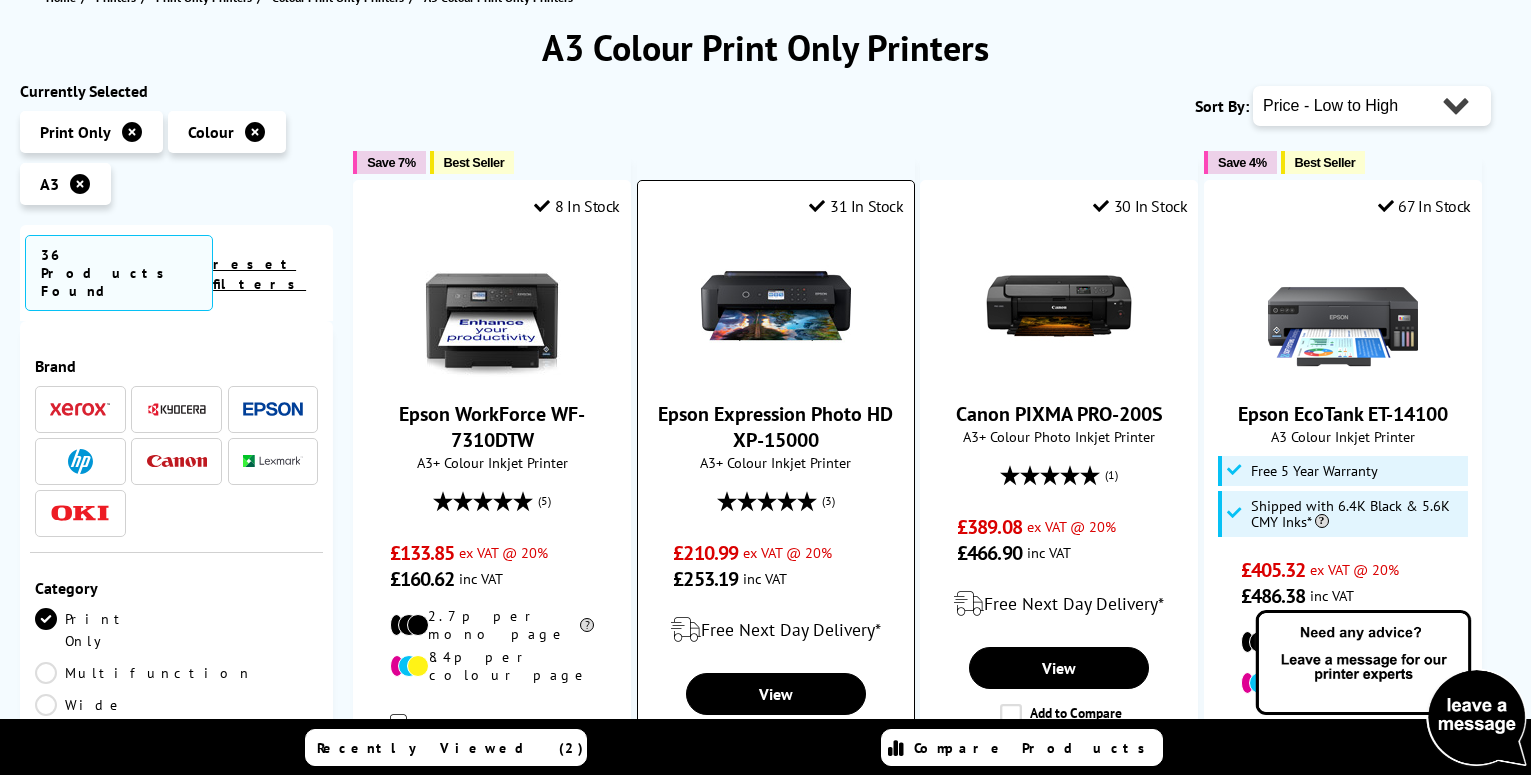 drag, startPoint x: 767, startPoint y: 295, endPoint x: 775, endPoint y: 302, distance: 10.630146 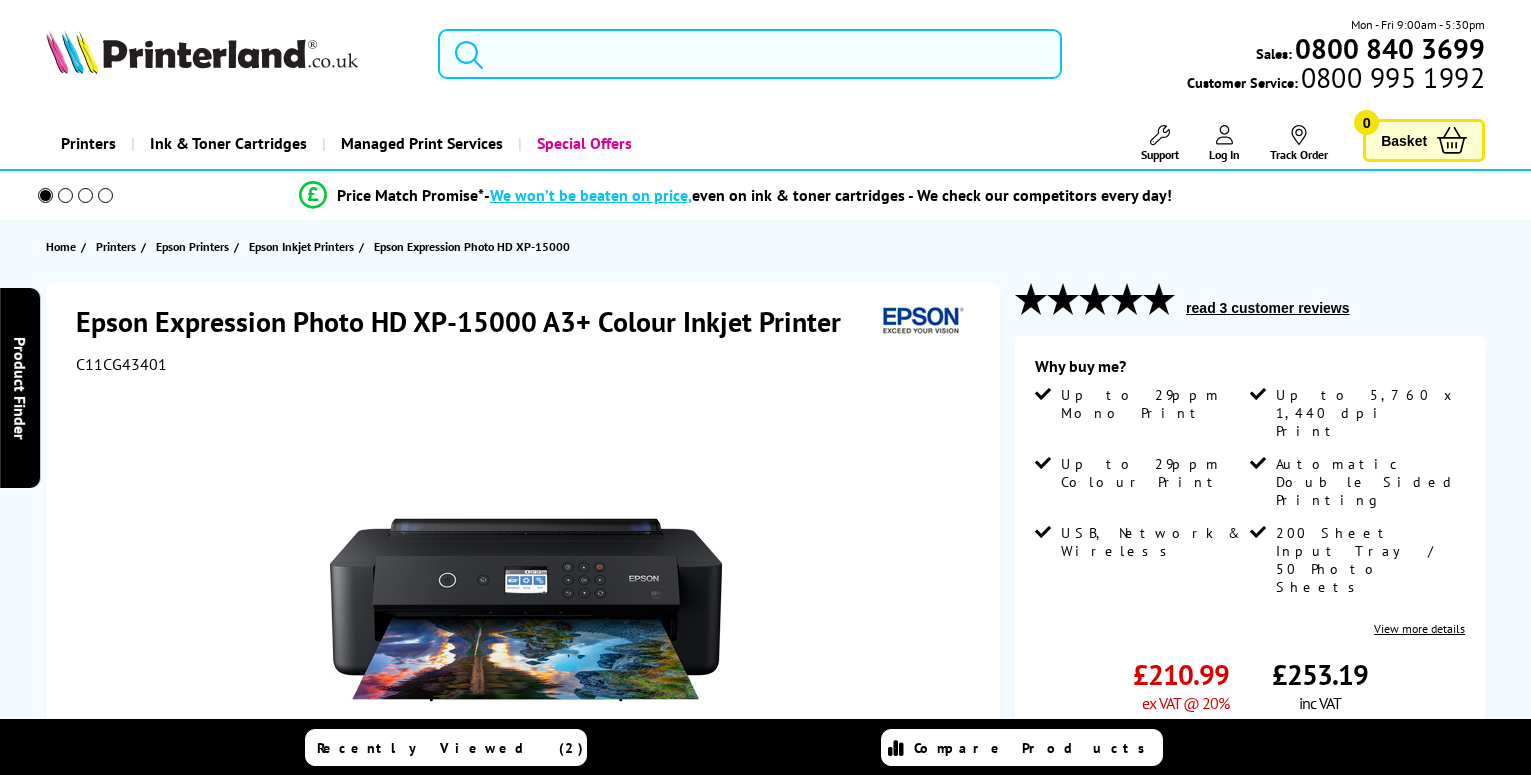 scroll, scrollTop: 0, scrollLeft: 0, axis: both 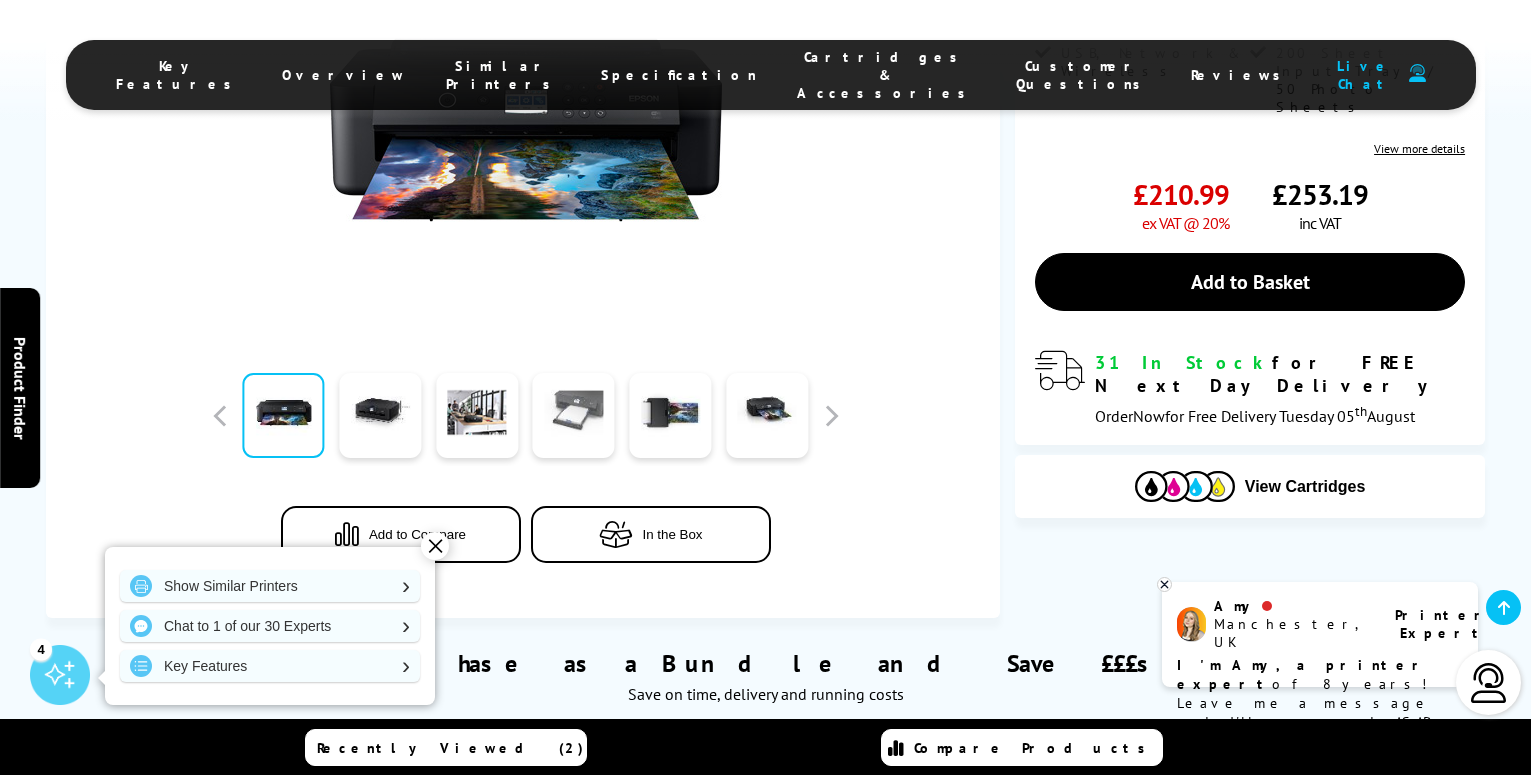 click at bounding box center (574, 415) 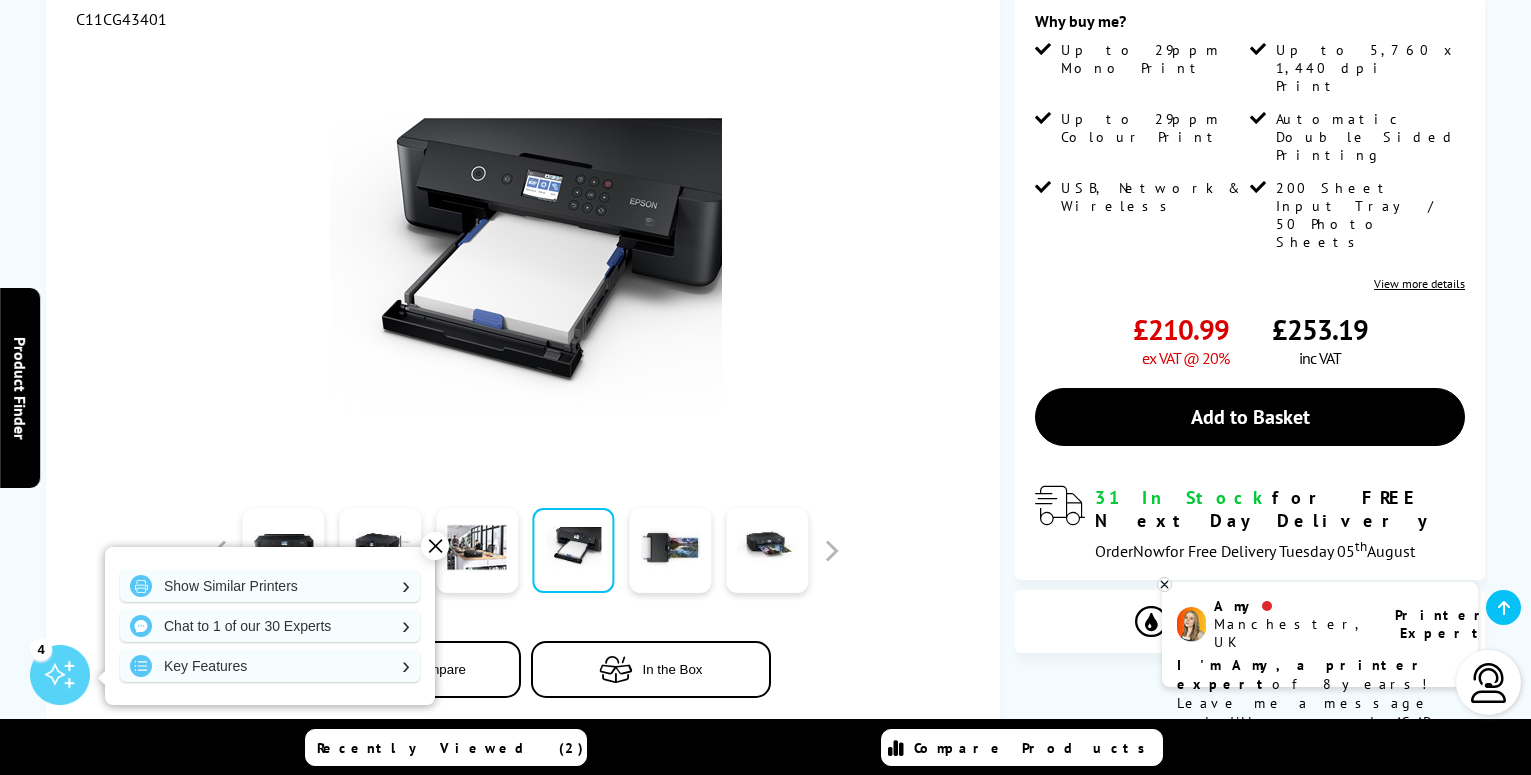 scroll, scrollTop: 388, scrollLeft: 0, axis: vertical 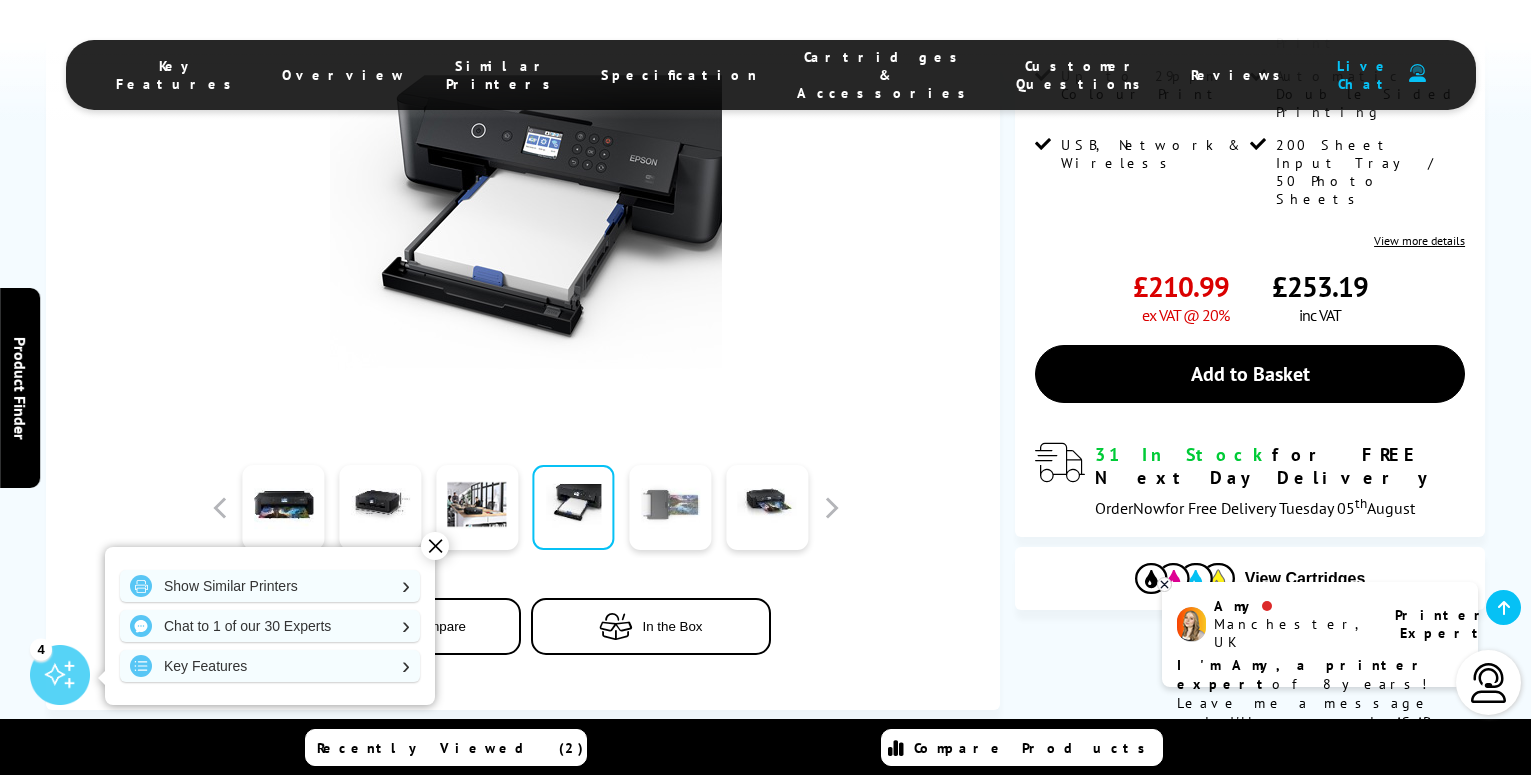 click at bounding box center [670, 507] 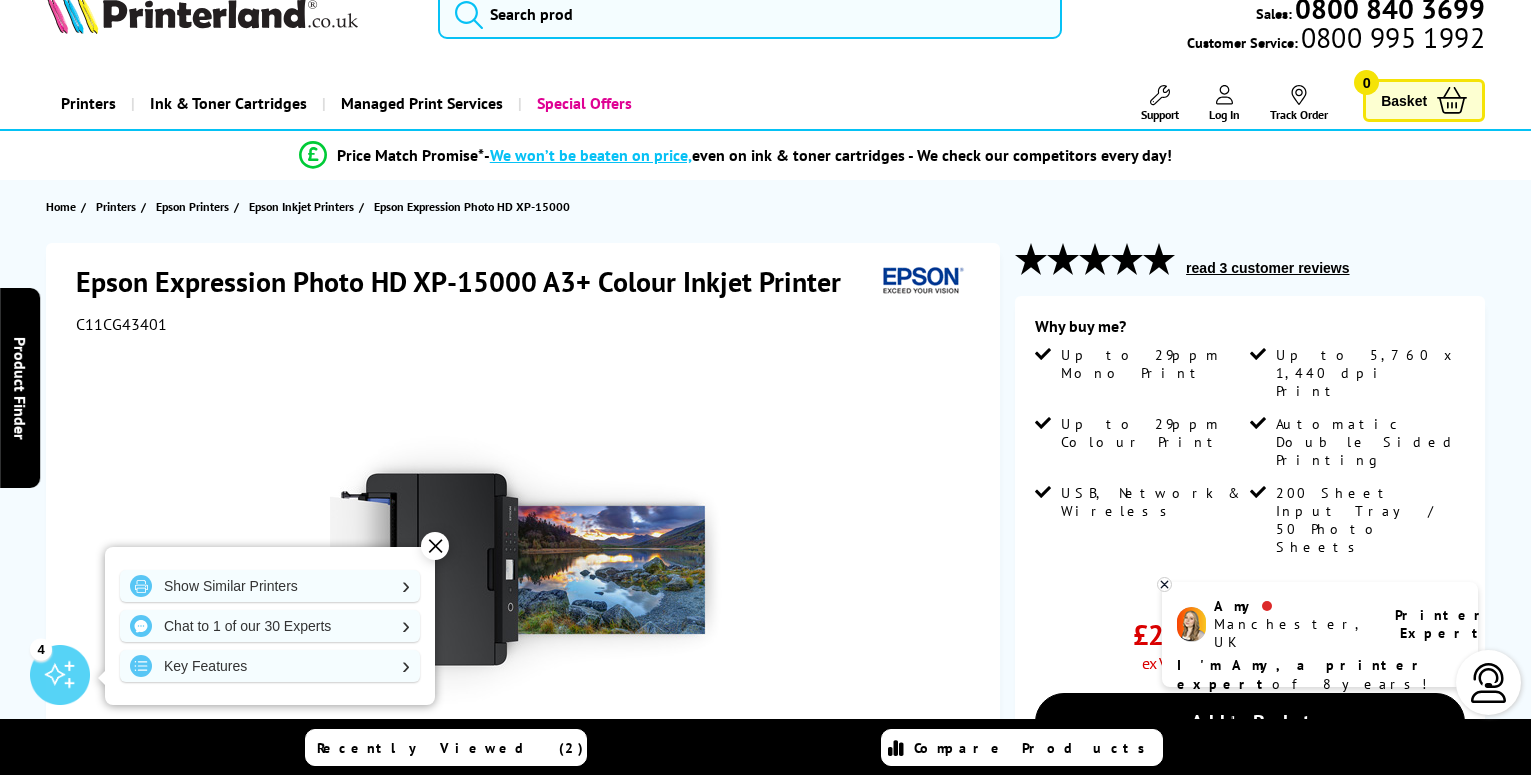 scroll, scrollTop: 0, scrollLeft: 0, axis: both 